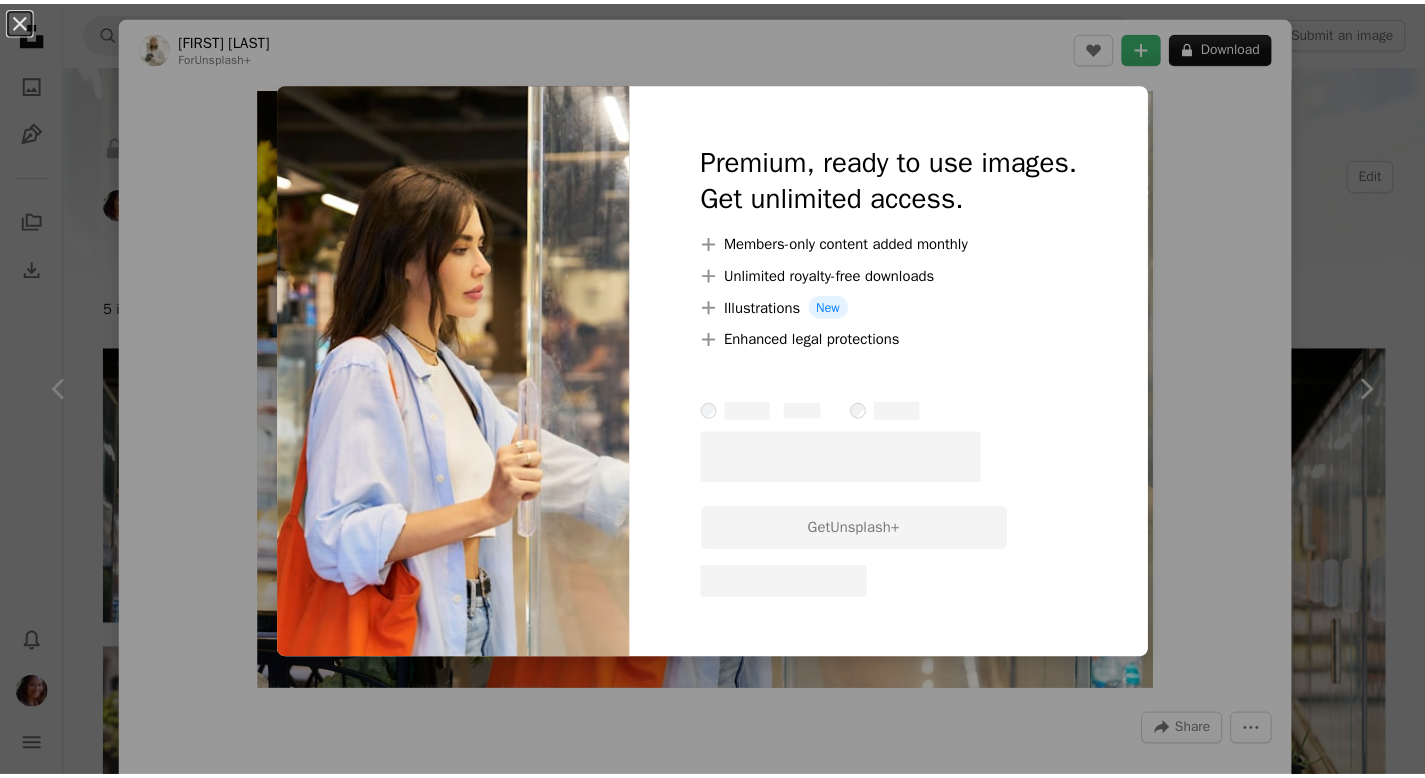 scroll, scrollTop: 135, scrollLeft: 0, axis: vertical 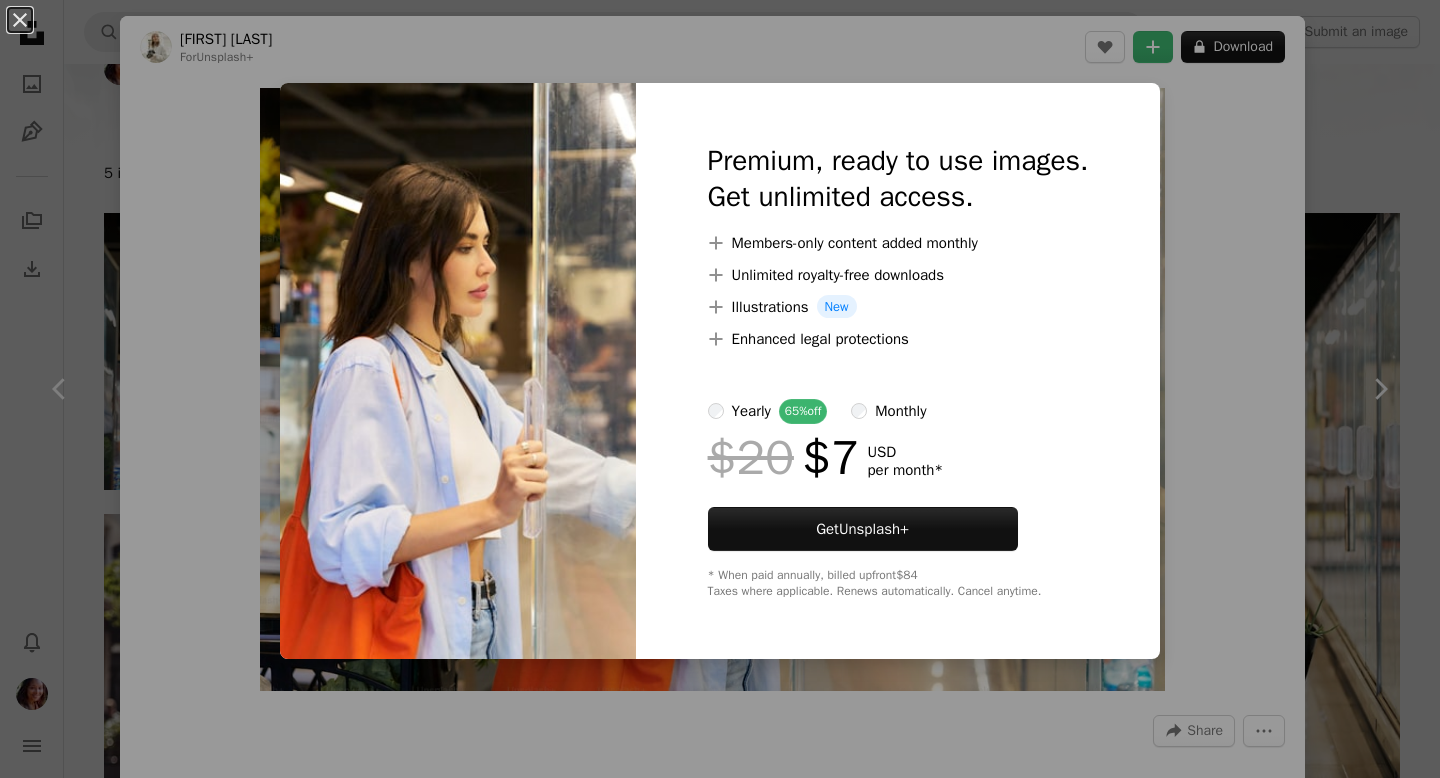 click on "$20" at bounding box center (751, 458) 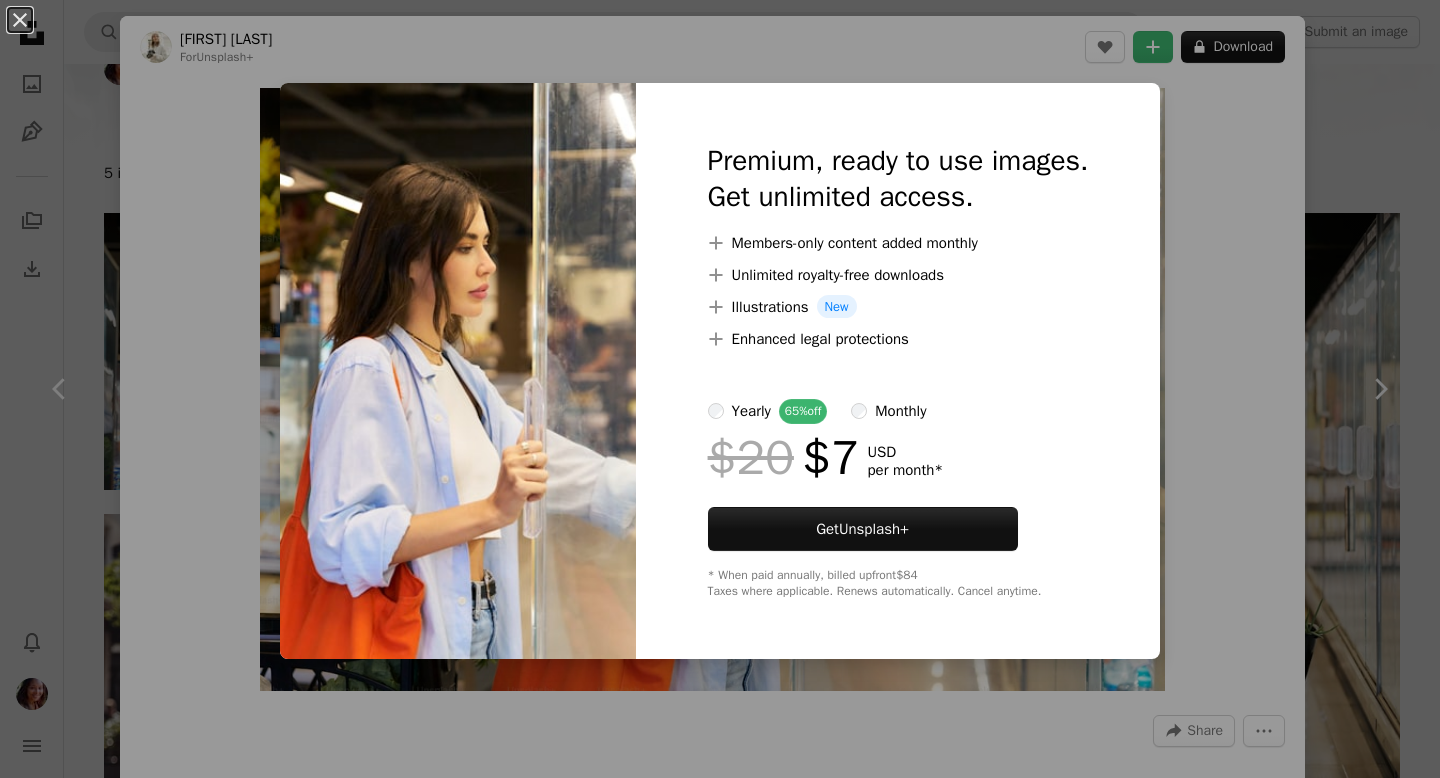click on "An X shape Premium, ready to use images. Get unlimited access. A plus sign Members-only content added monthly A plus sign Unlimited royalty-free downloads A plus sign Illustrations  New A plus sign Enhanced legal protections yearly 65%  off monthly $20   $7 USD per month * Get  Unsplash+ * When paid annually, billed upfront  $84 Taxes where applicable. Renews automatically. Cancel anytime." at bounding box center [720, 389] 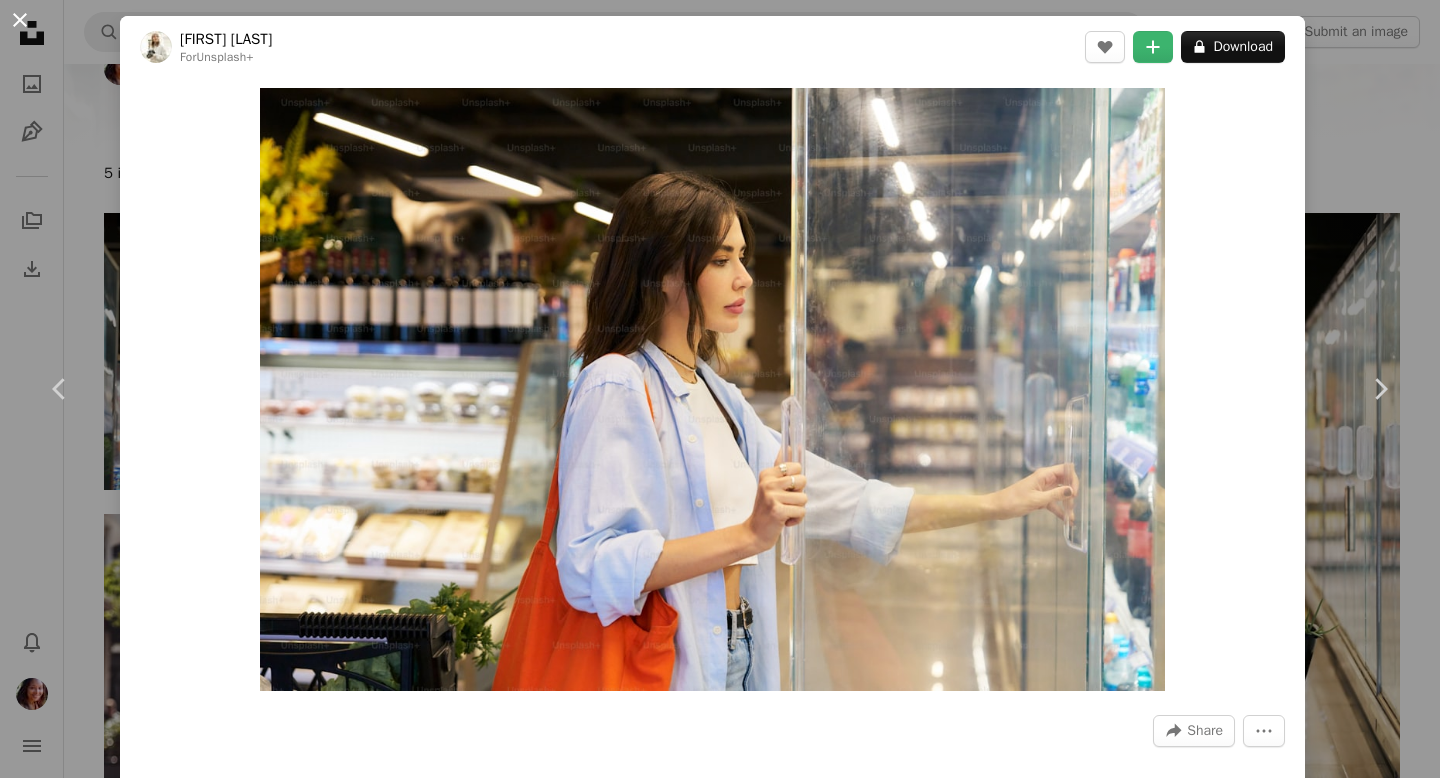 click on "An X shape" at bounding box center [20, 20] 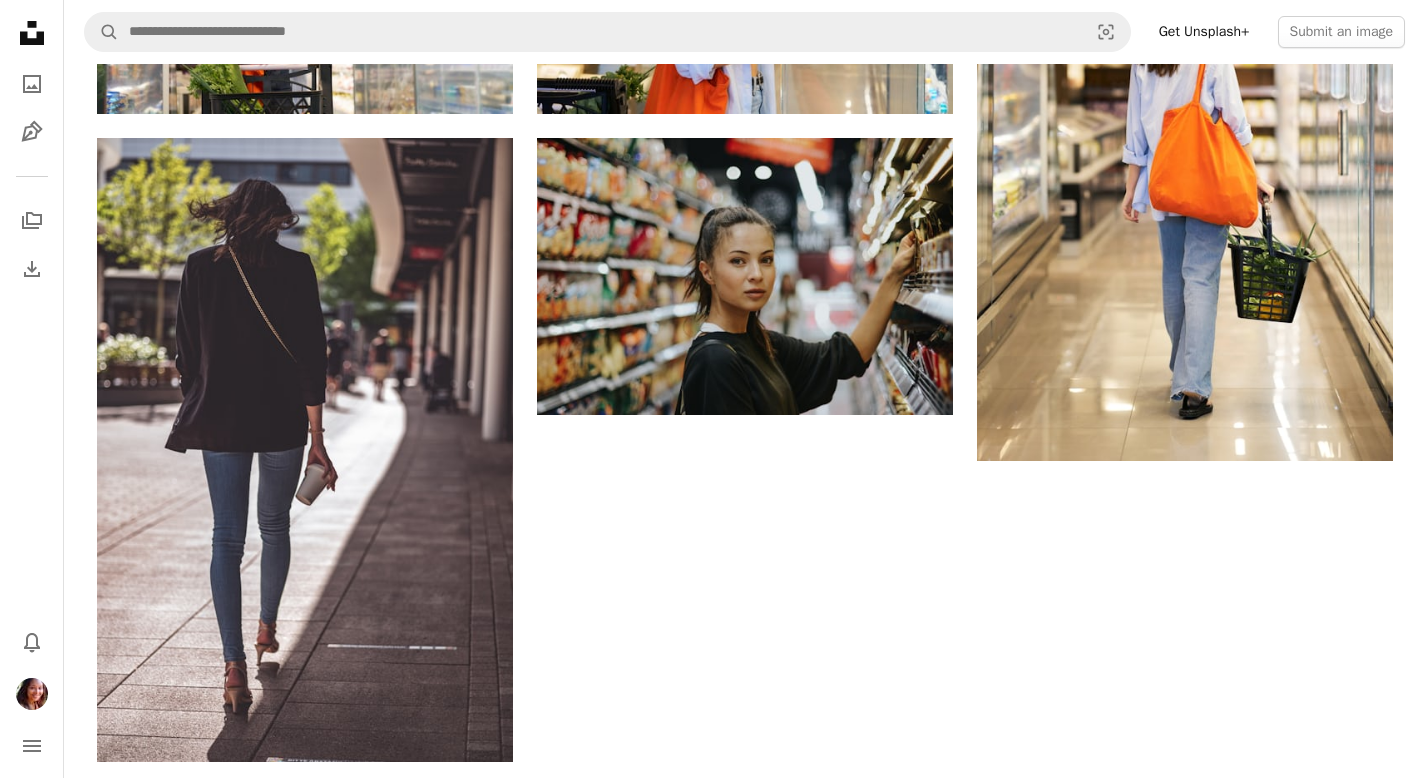scroll, scrollTop: 520, scrollLeft: 0, axis: vertical 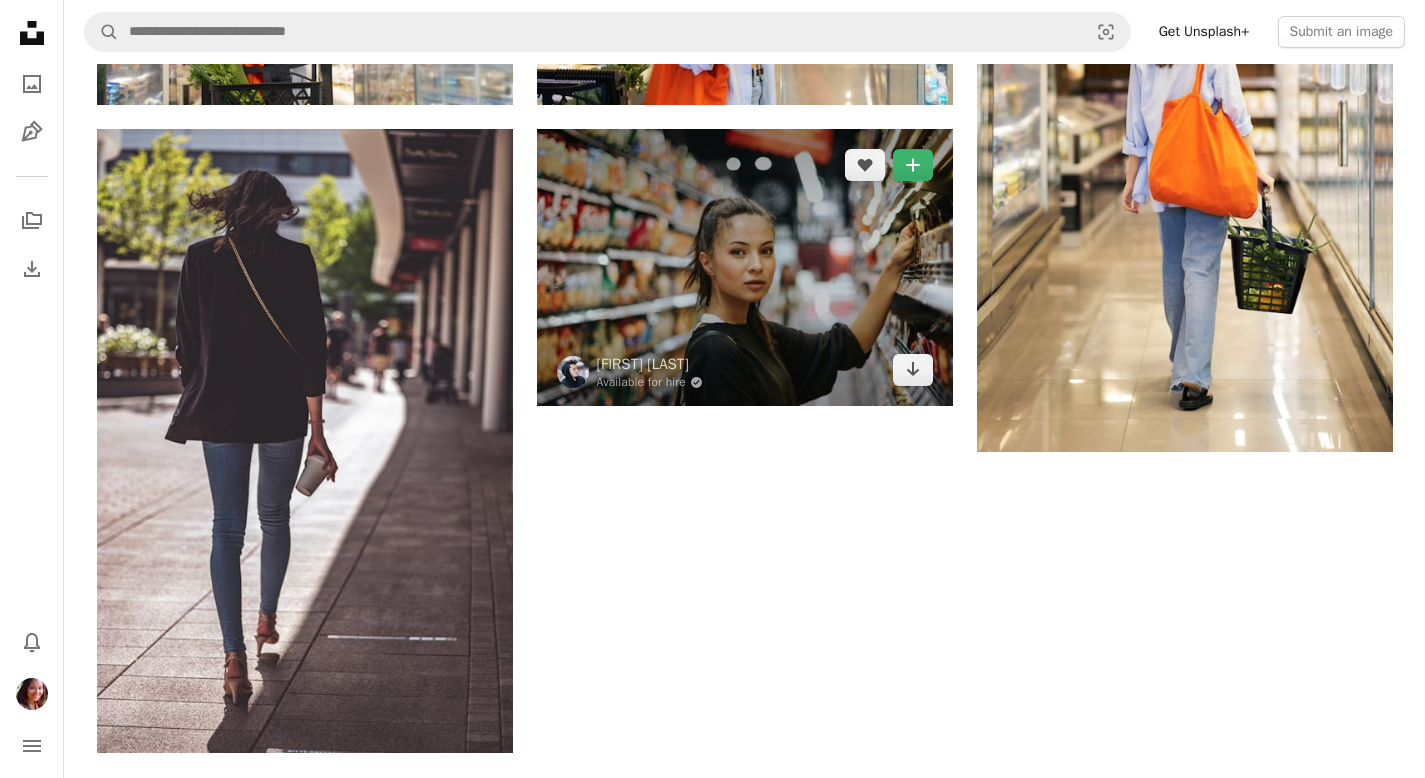 click at bounding box center [745, 267] 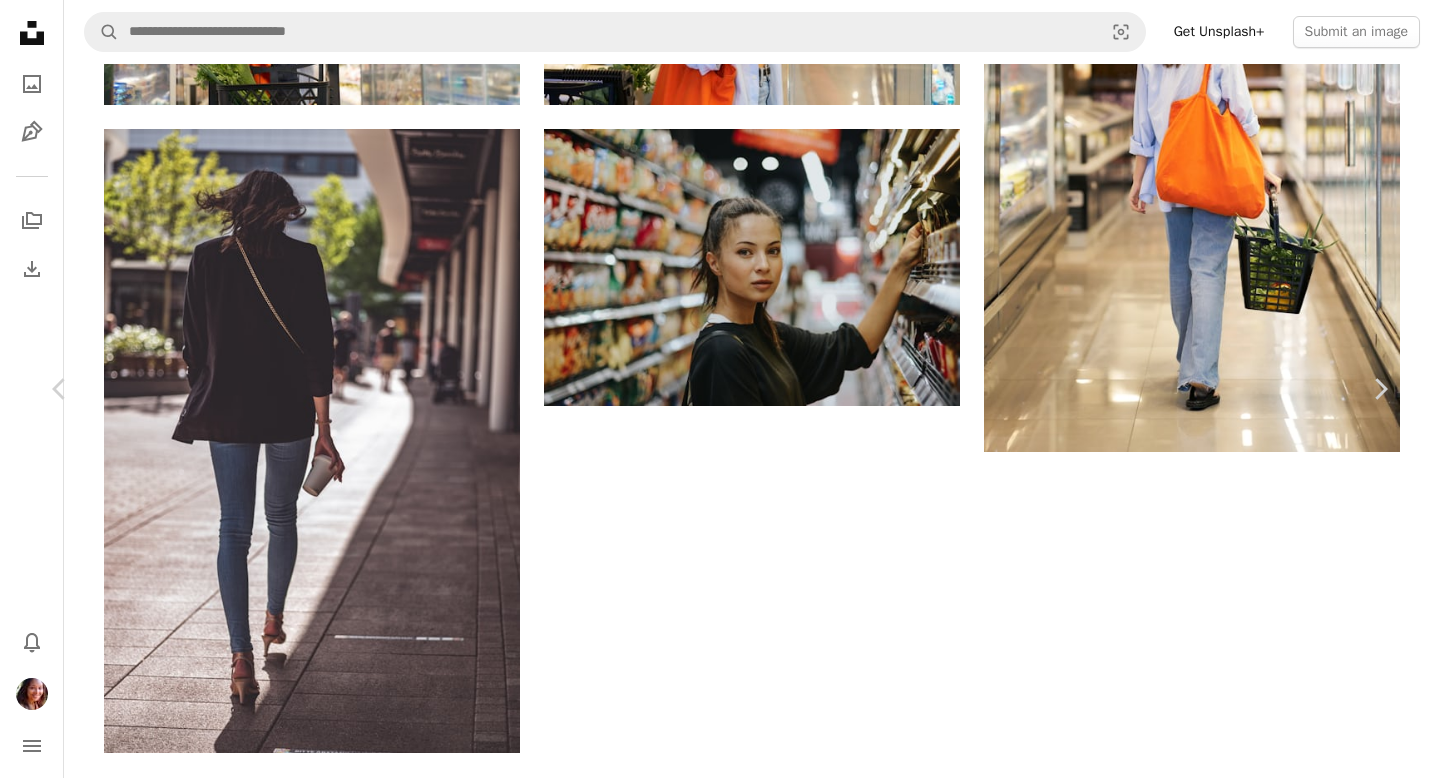click on "A checkmark A plus sign Chevron left Chevron right [FIRST] [LAST] Available for hire A checkmark inside of a circle A heart A plus sign Download Chevron down Zoom in Views 17,691,476 Downloads 141,416 Featured in Photos A forward-right arrow Share Info icon Info More Actions Picture taken for CouponSnake – https://couponsnake.com/ A map marker [CITY], [COUNTRY] Calendar outlined Published on March 20, 2018 Camera NIKON CORPORATION, NIKON D7100 Safety Free to use under the Unsplash License woman portrait girl female shopping thailand indoor supermarket [CITY] shop lady store grocery store ball young bowl long hair brunette pony tail human Browse premium related images on iStock | Save 20% with code UNSPLASH20 View more on iStock ↗ Related images A heart A plus sign Streetwindy Arrow pointing down A heart A plus sign [FIRST] [LAST] Arrow pointing down A heart A plus sign [FIRST] [LAST] Arrow pointing down Plus sign for Unsplash+ A heart A plus sign [FIRST] [LAST] For Unsplash+ A lock Download Plus sign for Unsplash+ For" at bounding box center [720, 1707] 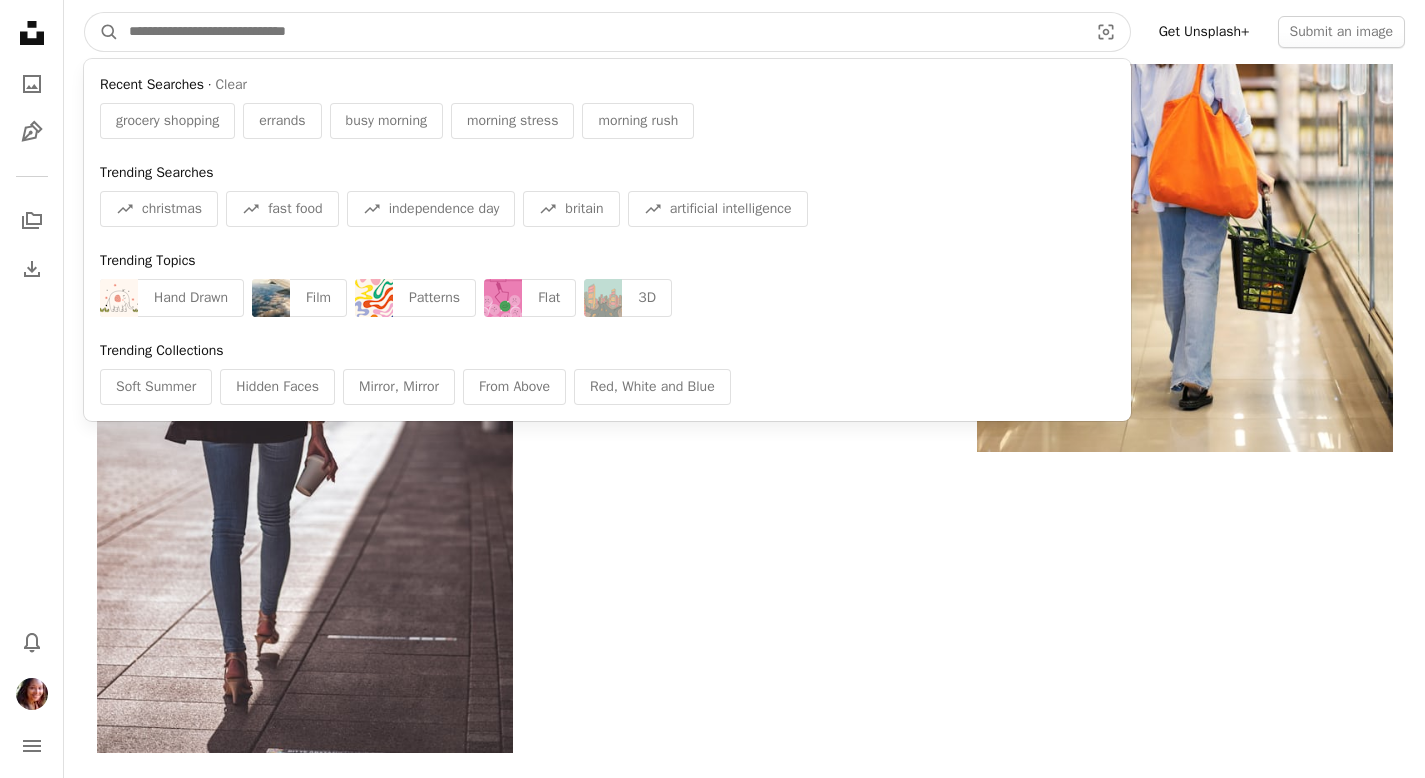 click at bounding box center [600, 32] 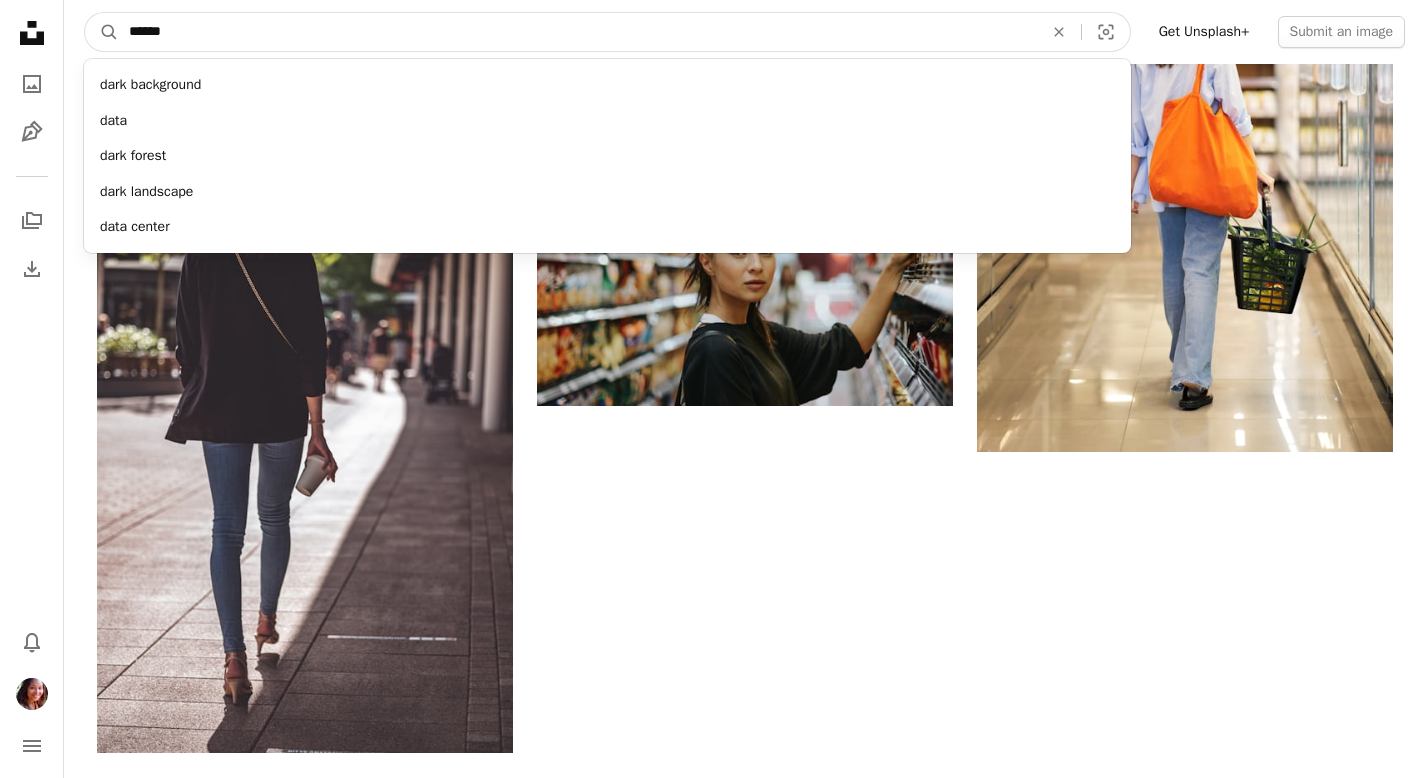 type on "*******" 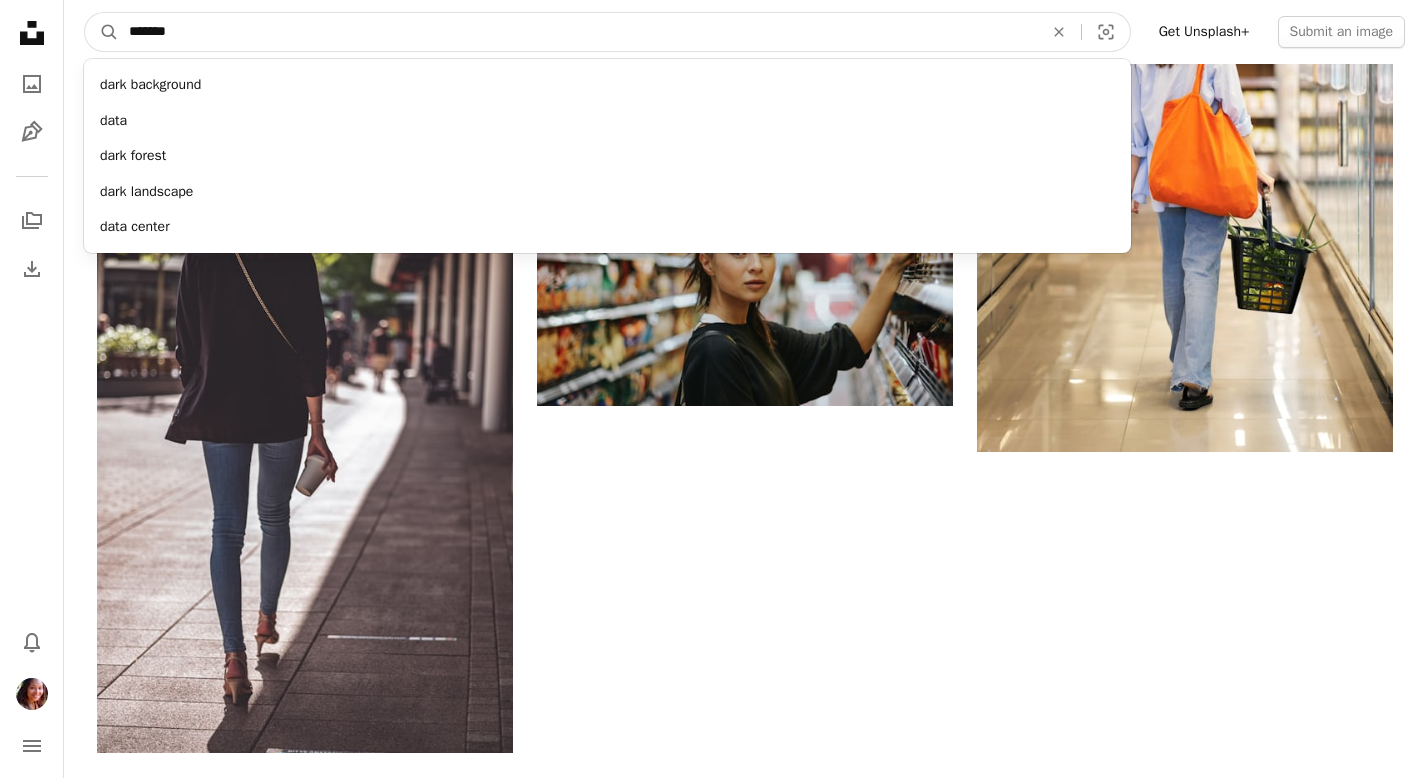 click on "A magnifying glass" at bounding box center (102, 32) 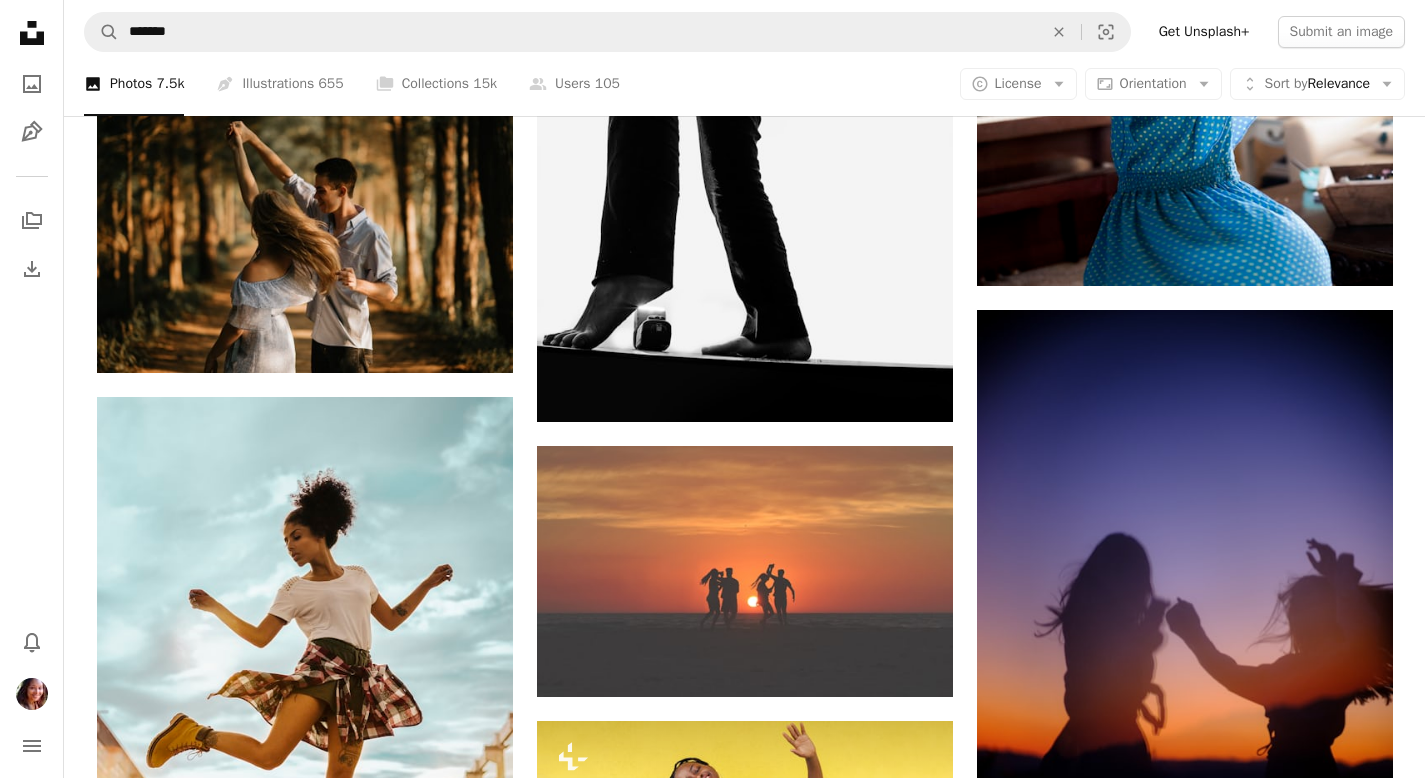 scroll, scrollTop: 1998, scrollLeft: 0, axis: vertical 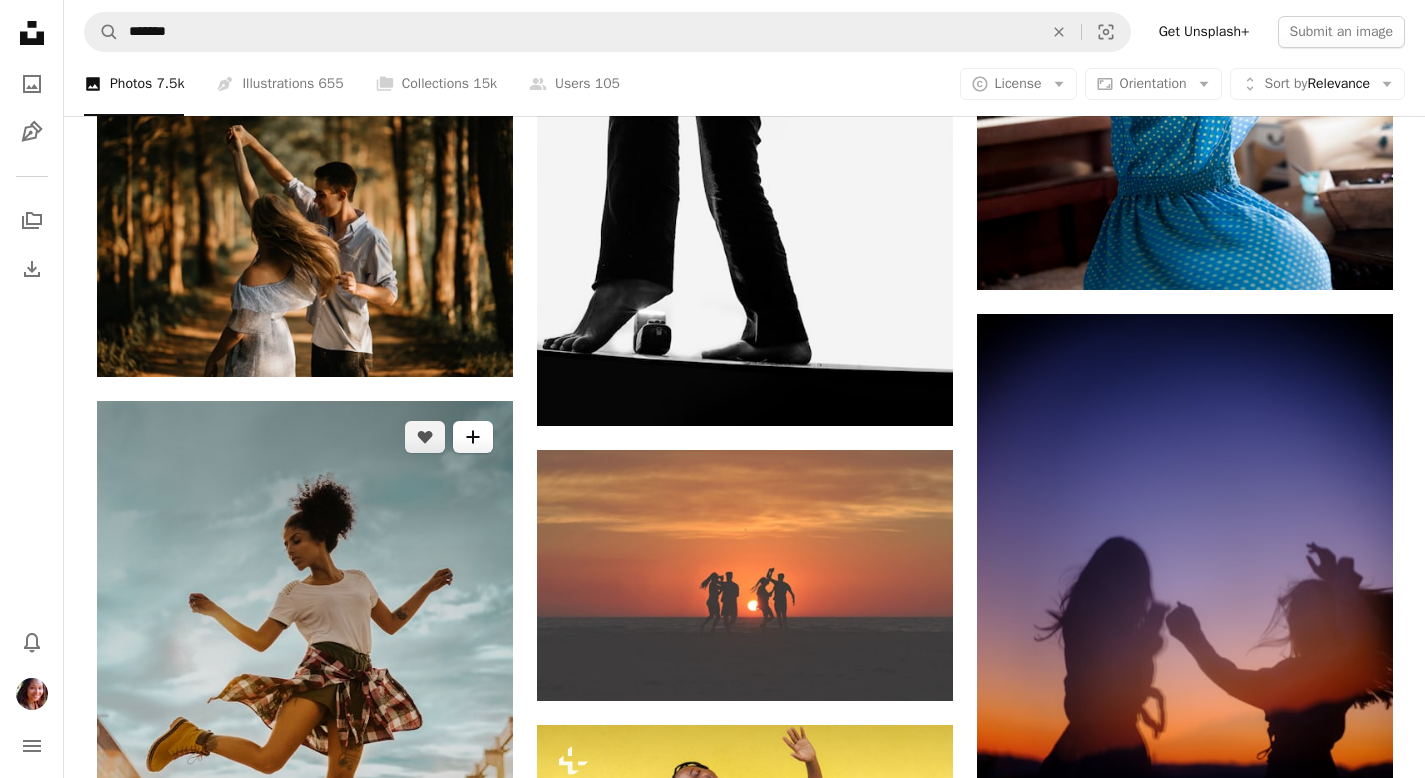 click on "A plus sign" 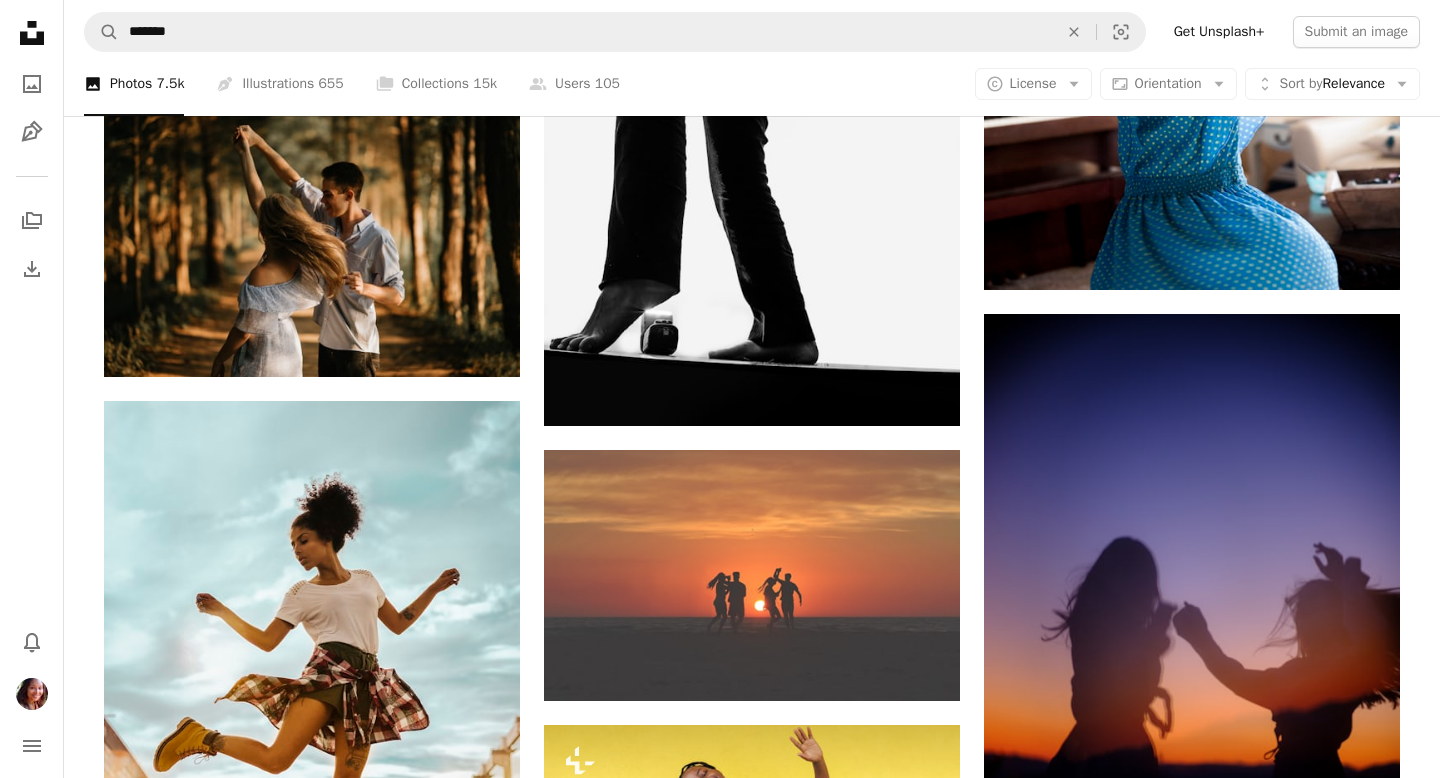 click on "A checkmark A plus sign 5 photos A lock Survive to Thrive" at bounding box center (886, 3455) 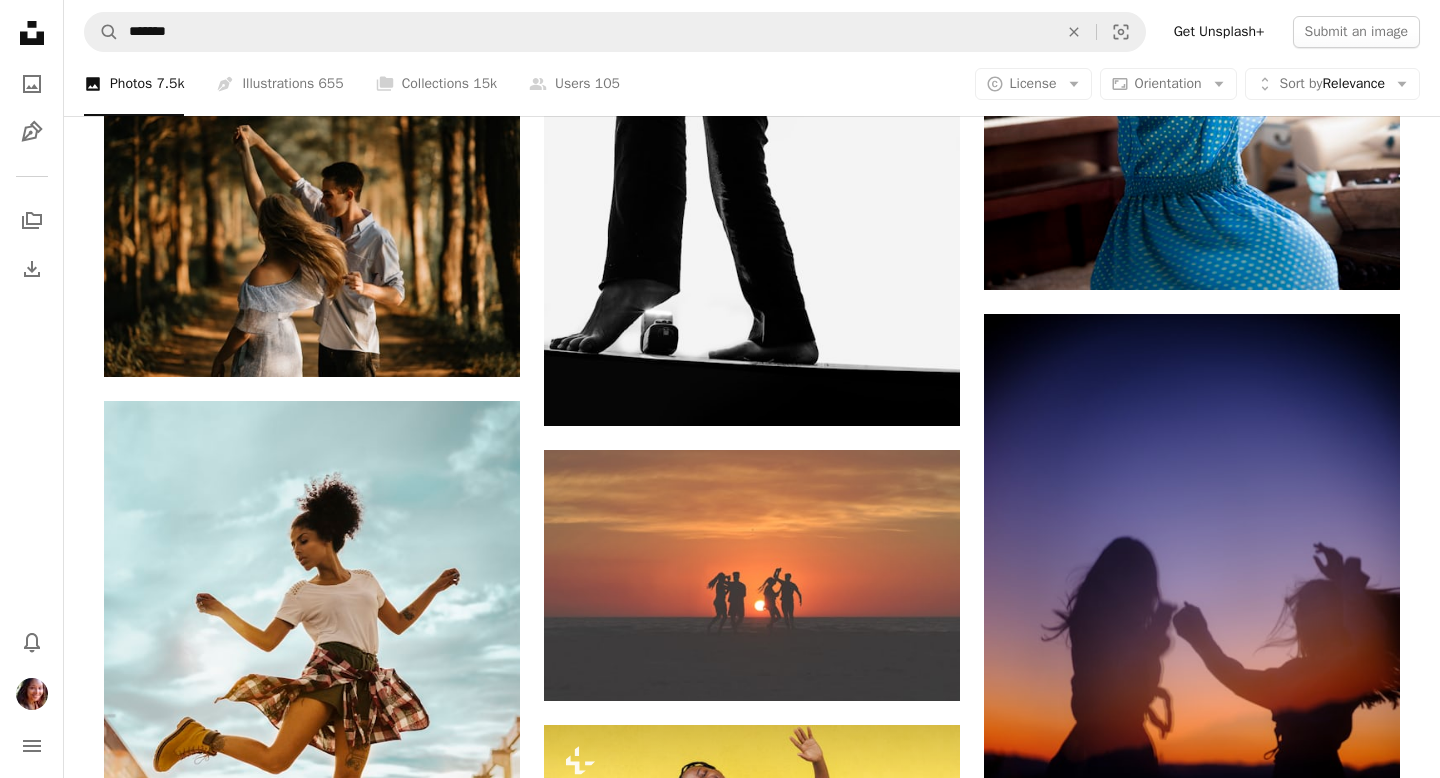 click on "An X shape Add to Collection Create a new collection A checkmark A minus sign 6 photos A lock Survive to Thrive A checkmark A plus sign 214 photos Thrive: General  A checkmark A plus sign 6 photos A lock Cookie Dough A checkmark A plus sign 80 photos A lock All Things Thrive A checkmark A plus sign 22 photos A lock Thrive: Ingredients A checkmark A plus sign 3 photos A lock Zoom Backgrounds A checkmark A plus sign 64 photos Thrive: Celebration A checkmark A plus sign 65 photos Thrive: Community A checkmark A plus sign 32 photos Thrive: Wholeness & Health A checkmark A plus sign 33 photos A lock Options for WFD Website A checkmark A plus sign 5 photos A lock I like A checkmark A plus sign 1 photo A lock WFD: ALREADY USED A checkmark A plus sign 2 photos A lock WFD: Supporting Local A checkmark A plus sign 15 photos A lock For quotes Create new collection Name 60 Description  (optional) 250 Make collection private A lock Cancel Create collection" at bounding box center (720, 3521) 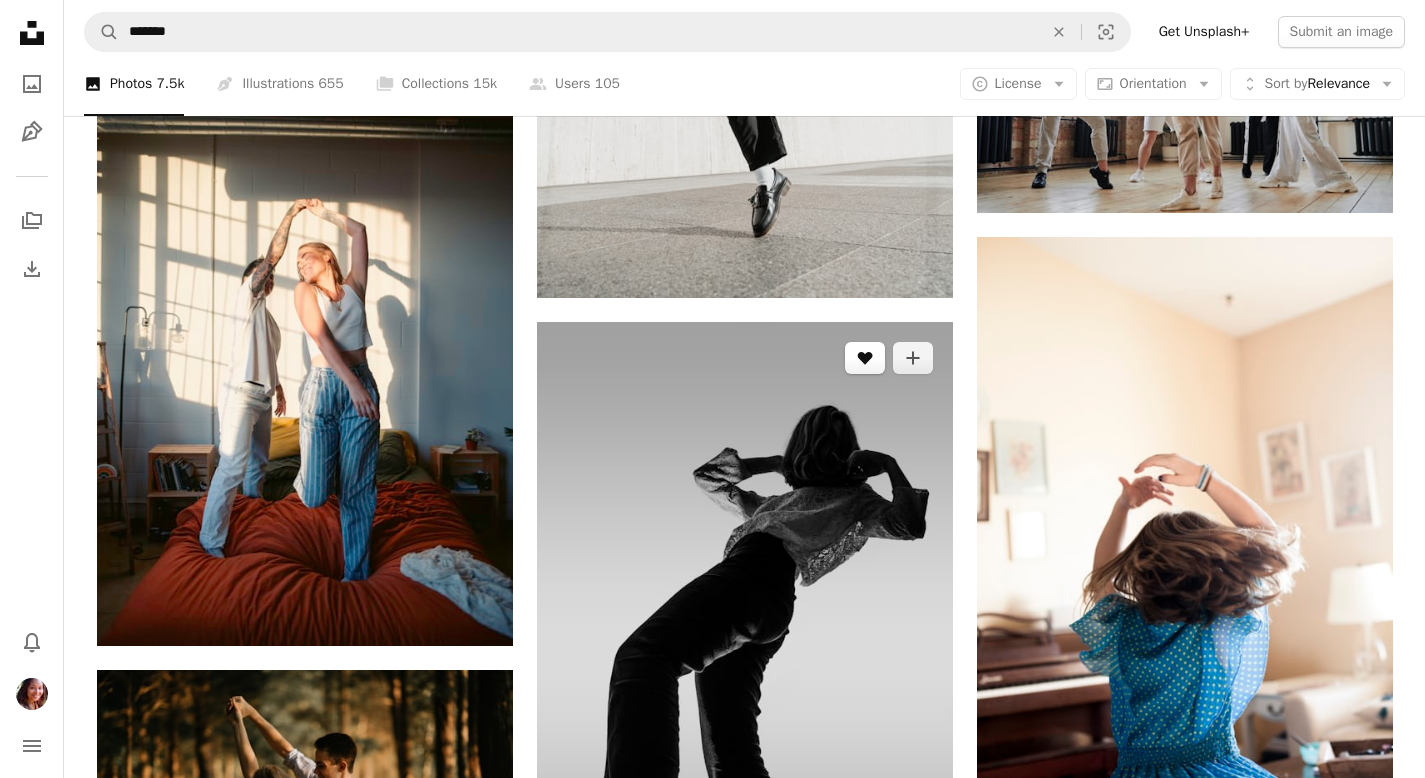 scroll, scrollTop: 1426, scrollLeft: 0, axis: vertical 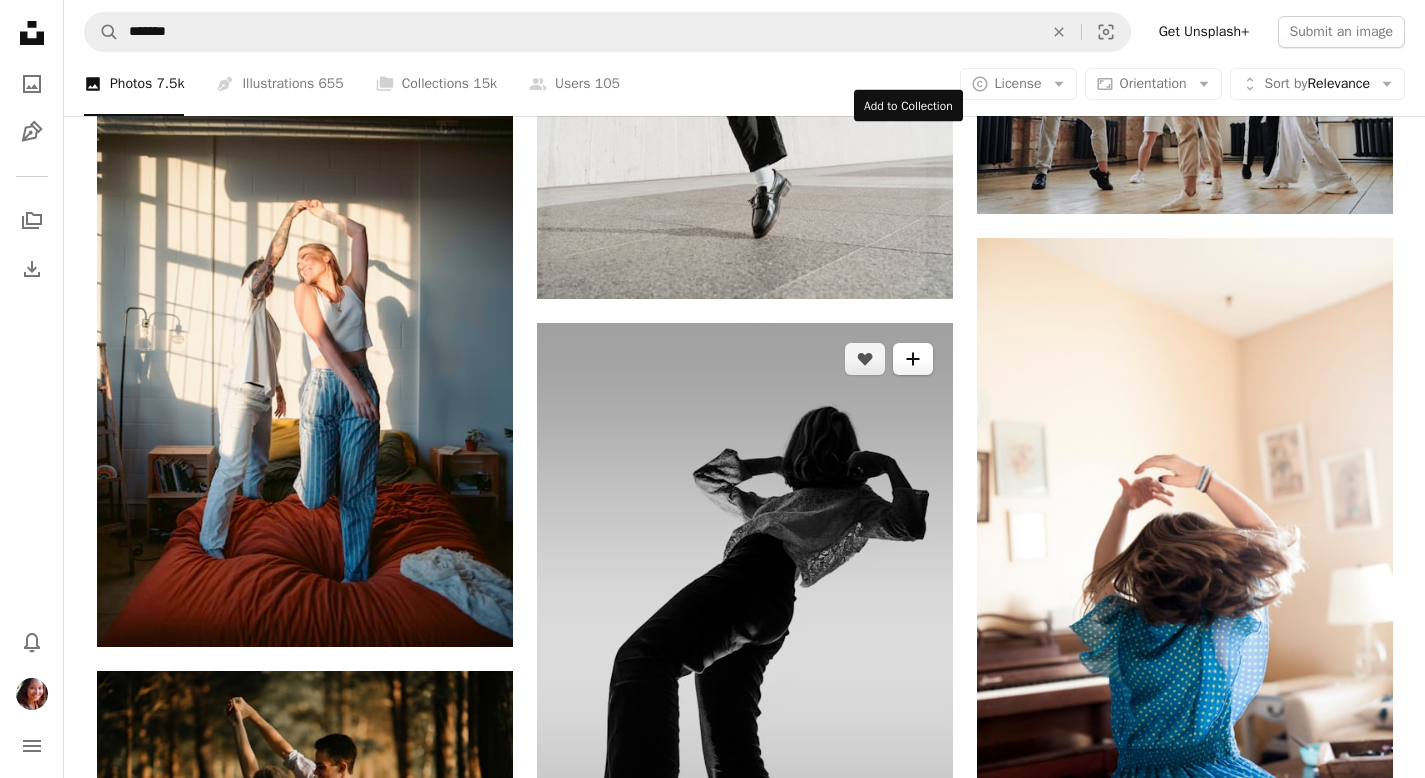 click 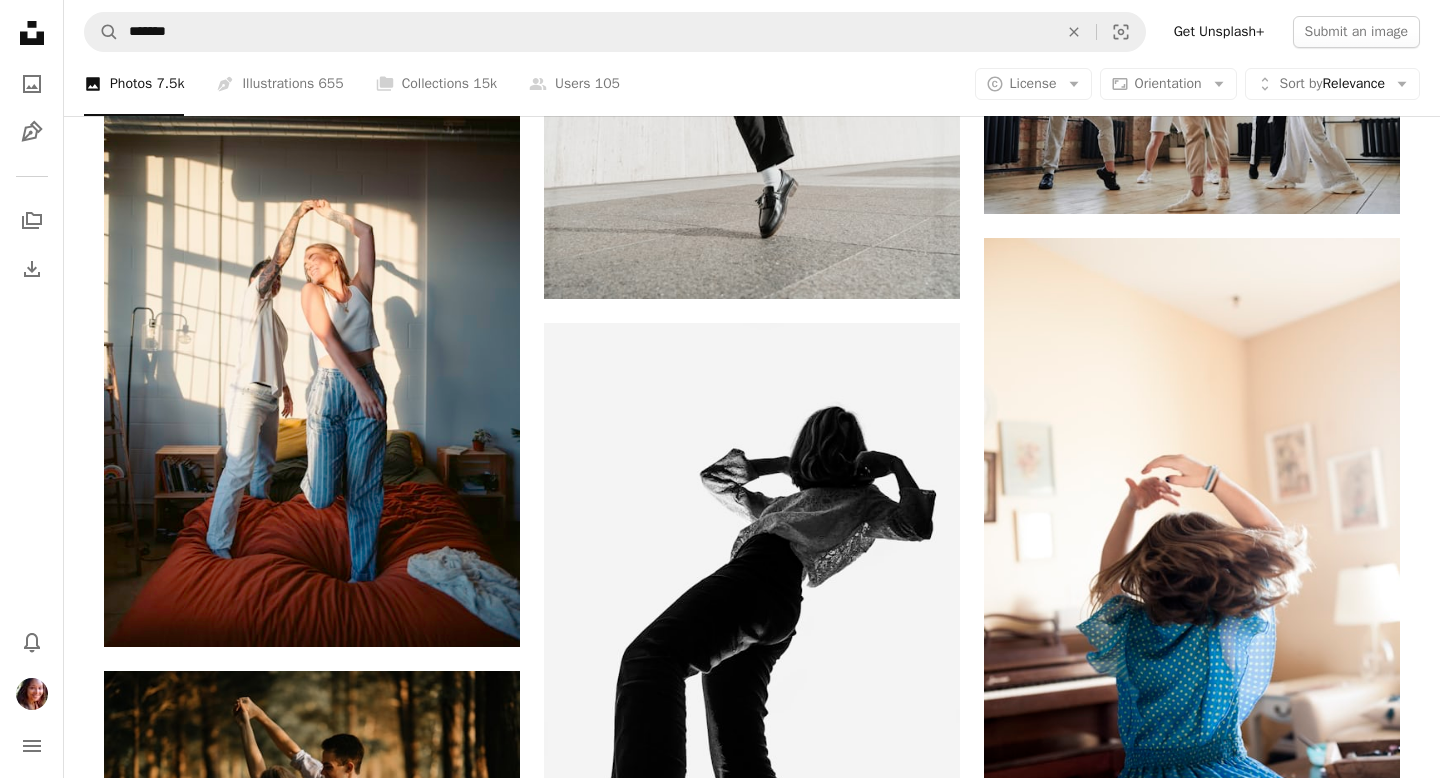 click on "A checkmark A plus sign 6 photos A lock Survive to Thrive" at bounding box center [886, 4027] 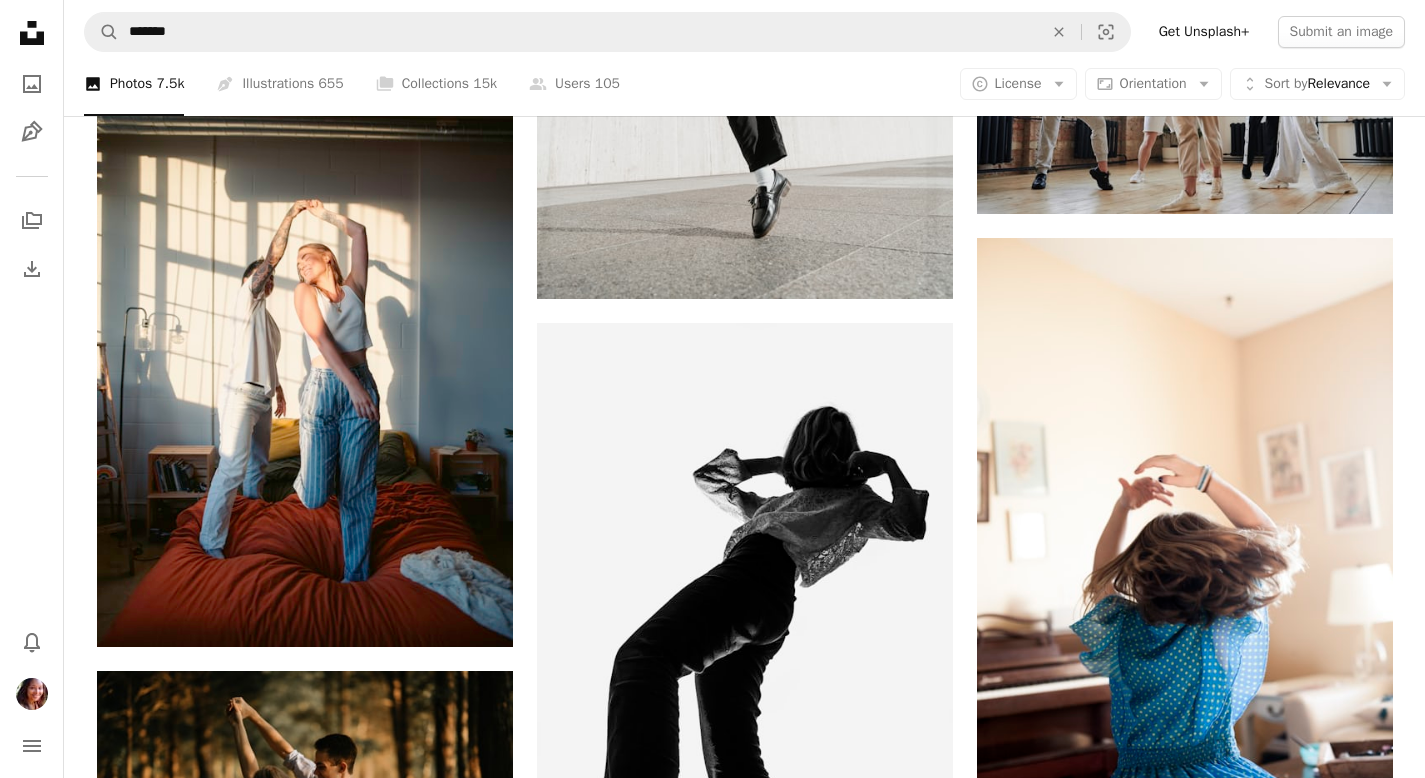 click on "A plus sign" at bounding box center [1353, 922] 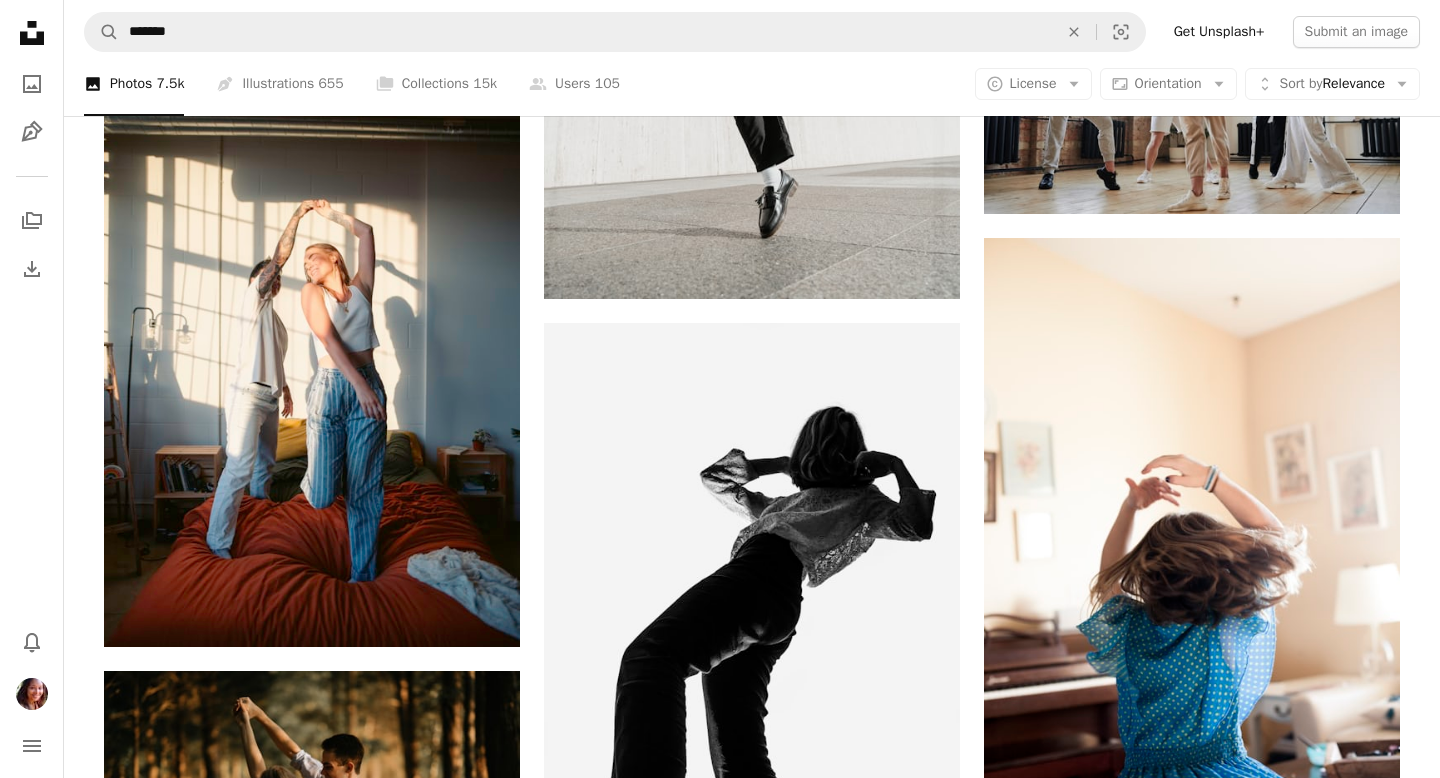 click on "A lock Survive to Thrive" at bounding box center [875, 4035] 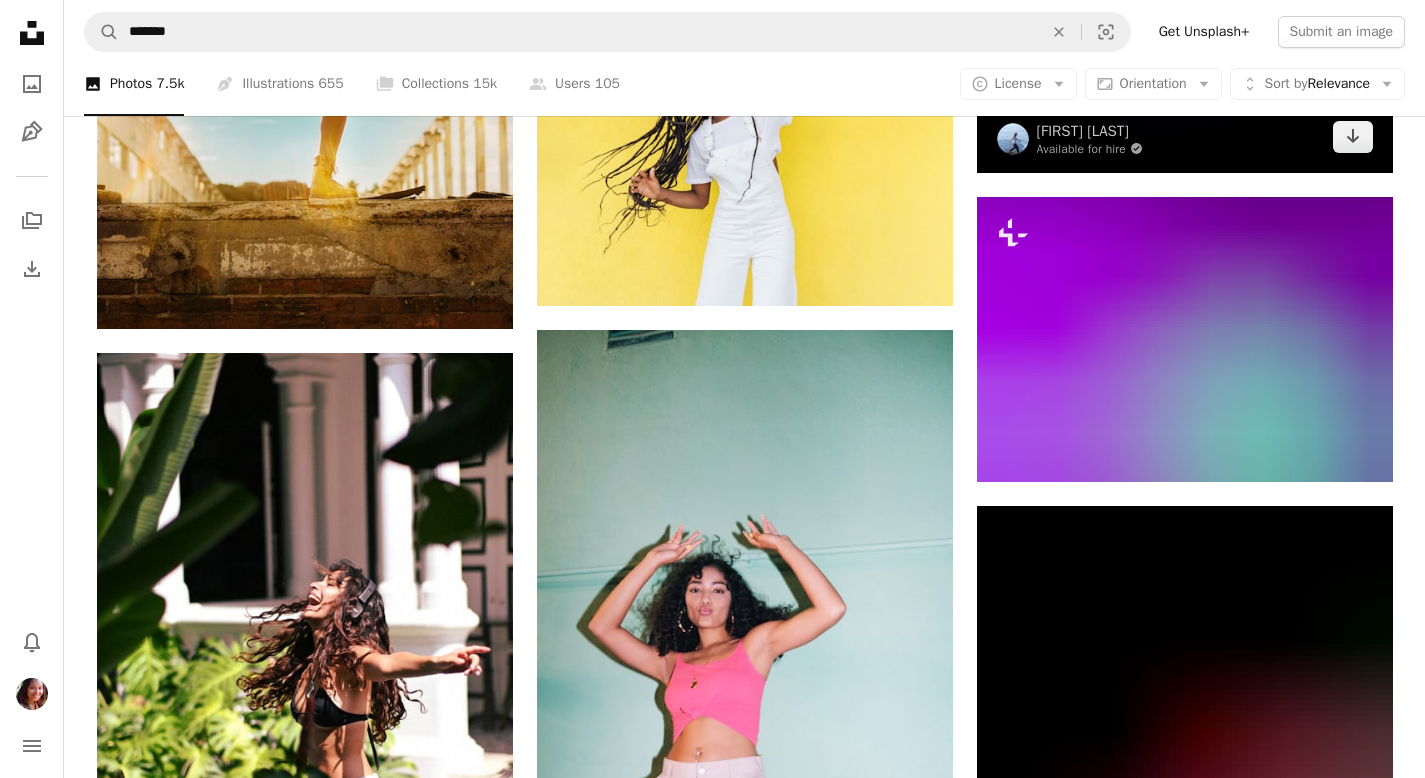 scroll, scrollTop: 2671, scrollLeft: 0, axis: vertical 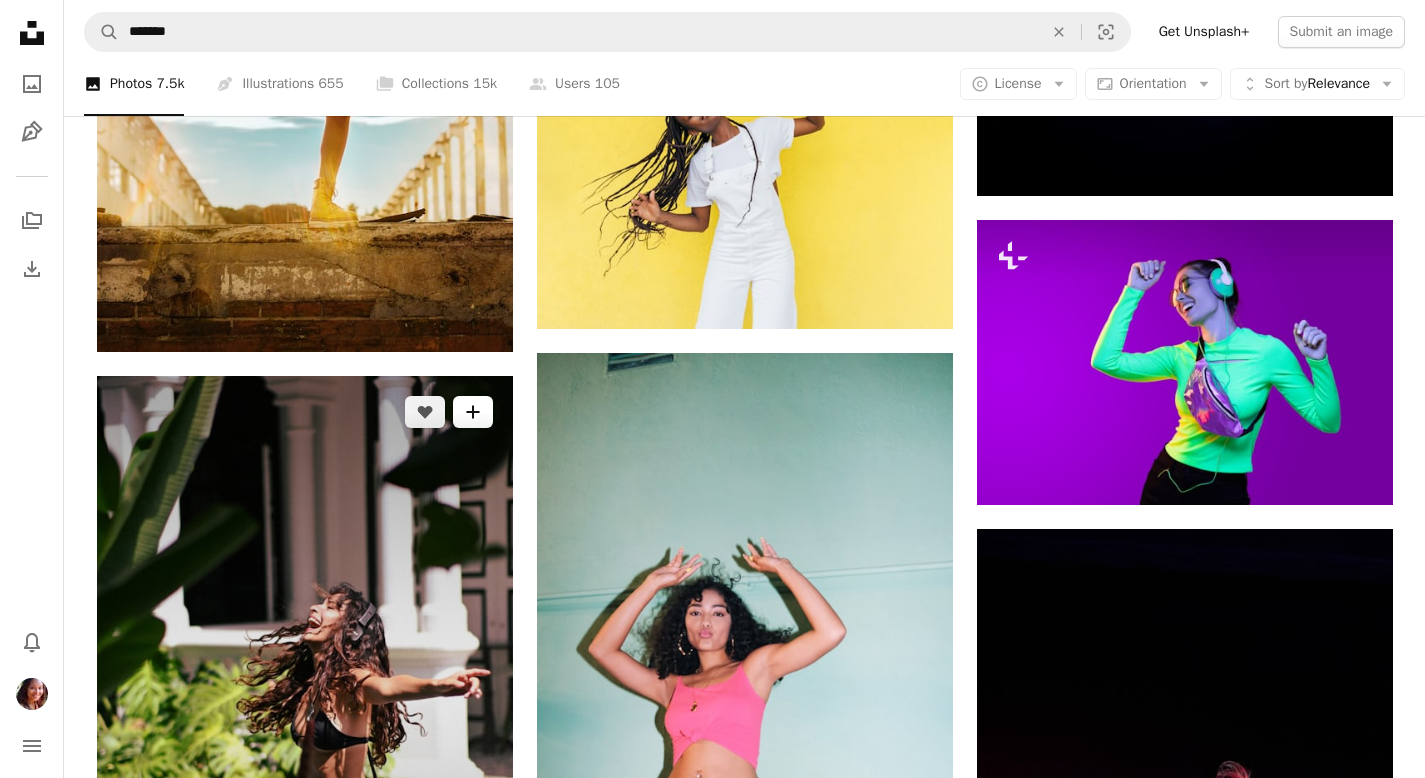 click on "A plus sign" 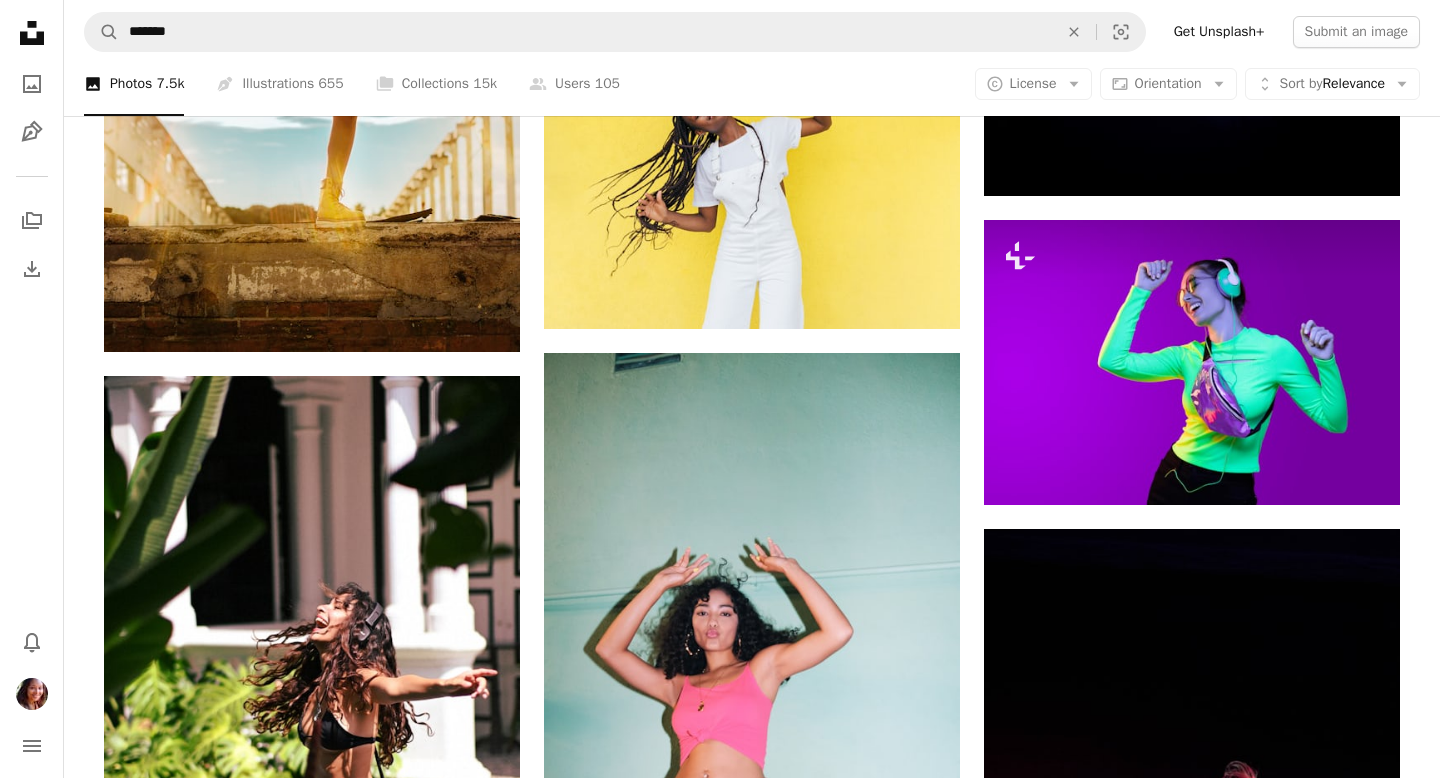click on "8 photos" at bounding box center [886, 2768] 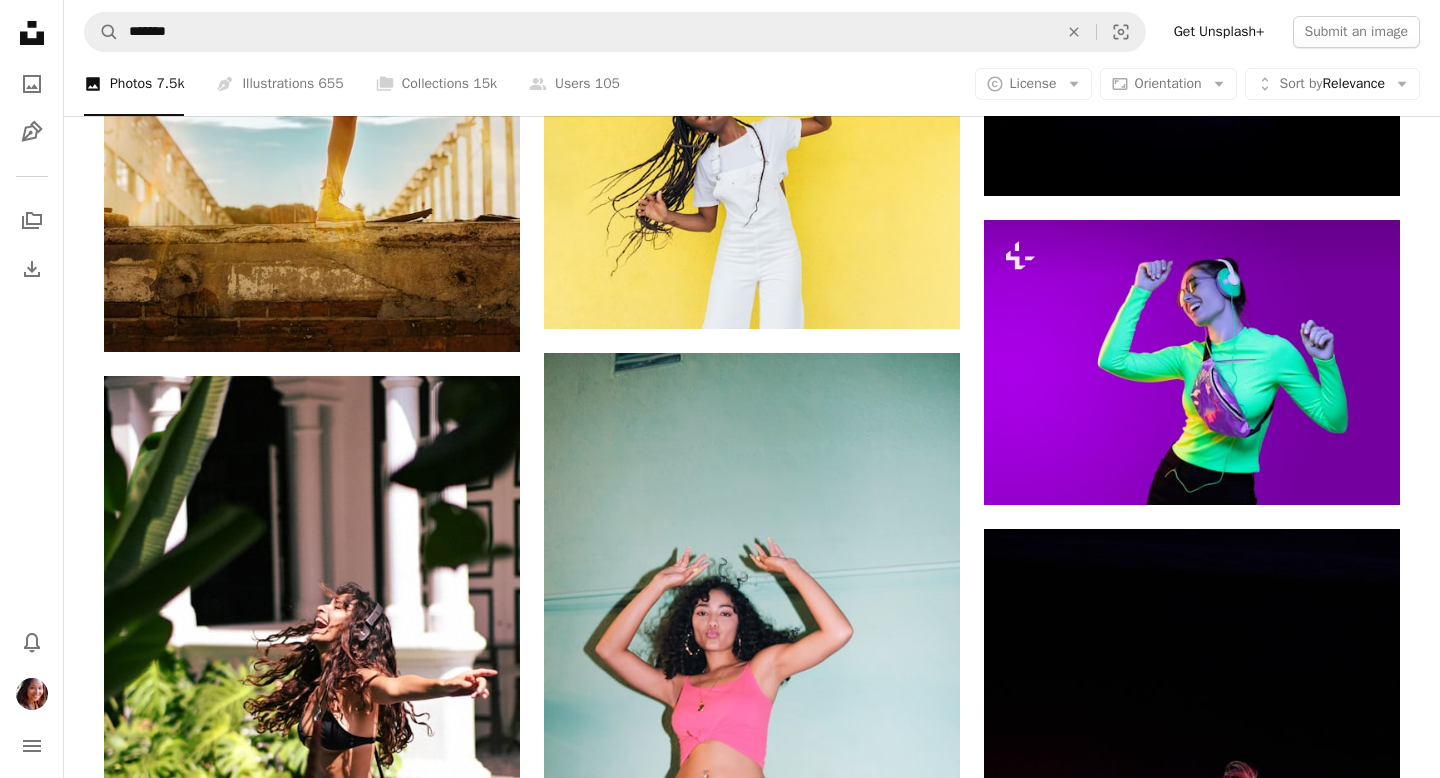 click on "A checkmark A plus sign 9 photos A lock Survive to Thrive A checkmark A plus sign 214 photos Thrive: General  A checkmark A plus sign 6 photos A lock Cookie Dough A checkmark A plus sign 80 photos A lock All Things Thrive A checkmark A plus sign 22 photos A lock Thrive: Ingredients A checkmark A plus sign 3 photos A lock Zoom Backgrounds A checkmark A plus sign 64 photos Thrive: Celebration A checkmark A plus sign 65 photos Thrive: Community A checkmark A plus sign 32 photos Thrive: Wholeness & Health A checkmark A plus sign 33 photos A lock Options for WFD Website A checkmark A plus sign 5 photos A lock I like A checkmark A plus sign 1 photo A lock WFD: ALREADY USED A checkmark A plus sign 2 photos A lock WFD: Supporting Local A checkmark A plus sign 15 photos A lock For quotes Create new collection Name 60 Description  (optional) 250 Make collection private A lock Cancel Create collection" at bounding box center (720, 2848) 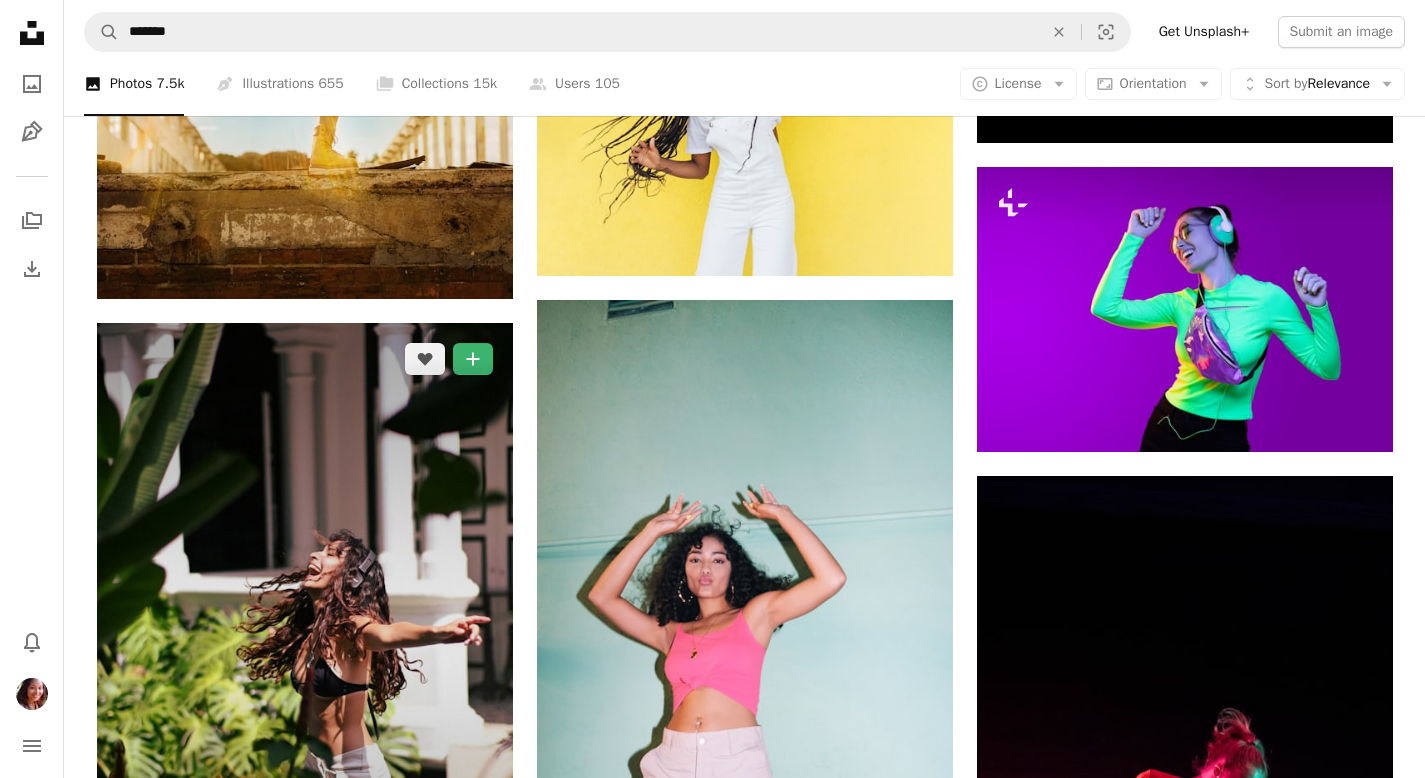 scroll, scrollTop: 2731, scrollLeft: 0, axis: vertical 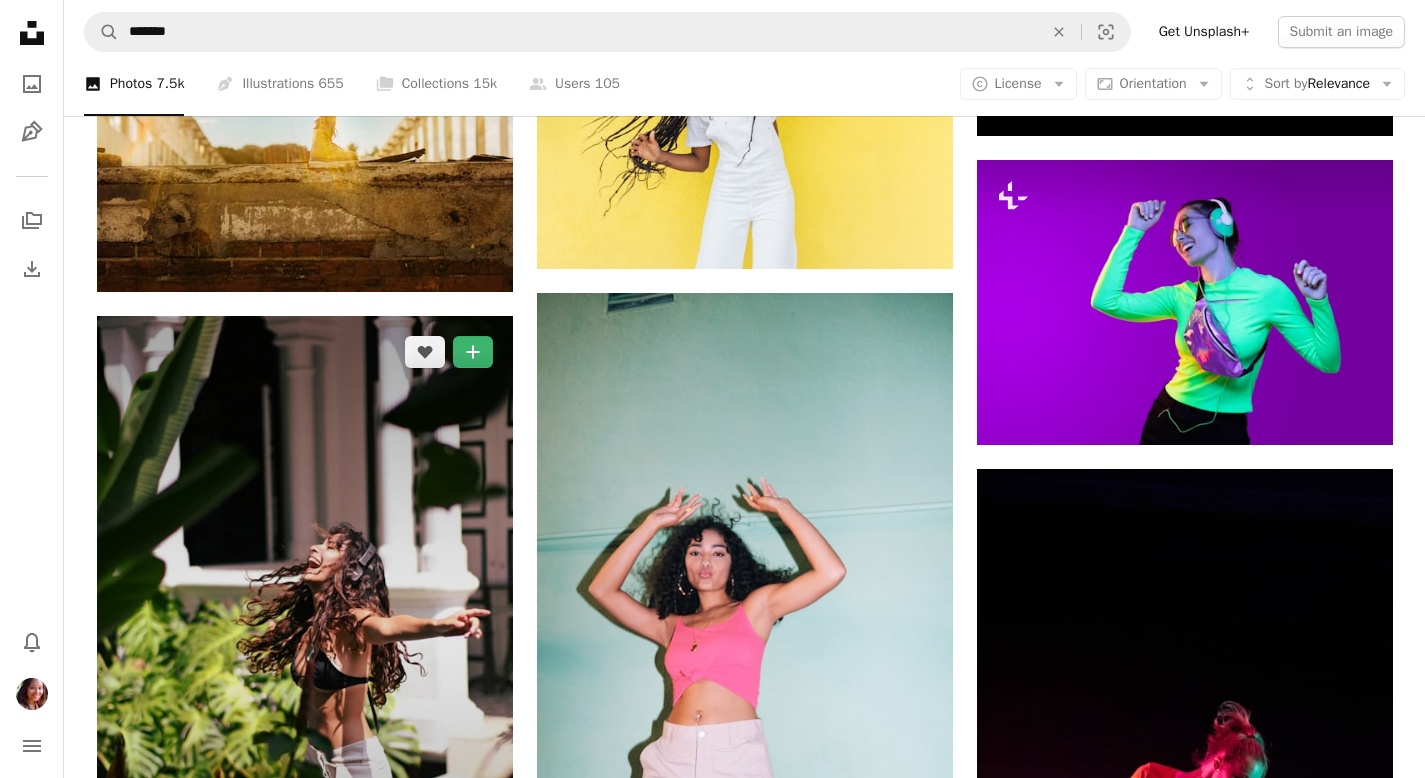 click on "Arrow pointing down" at bounding box center (473, 904) 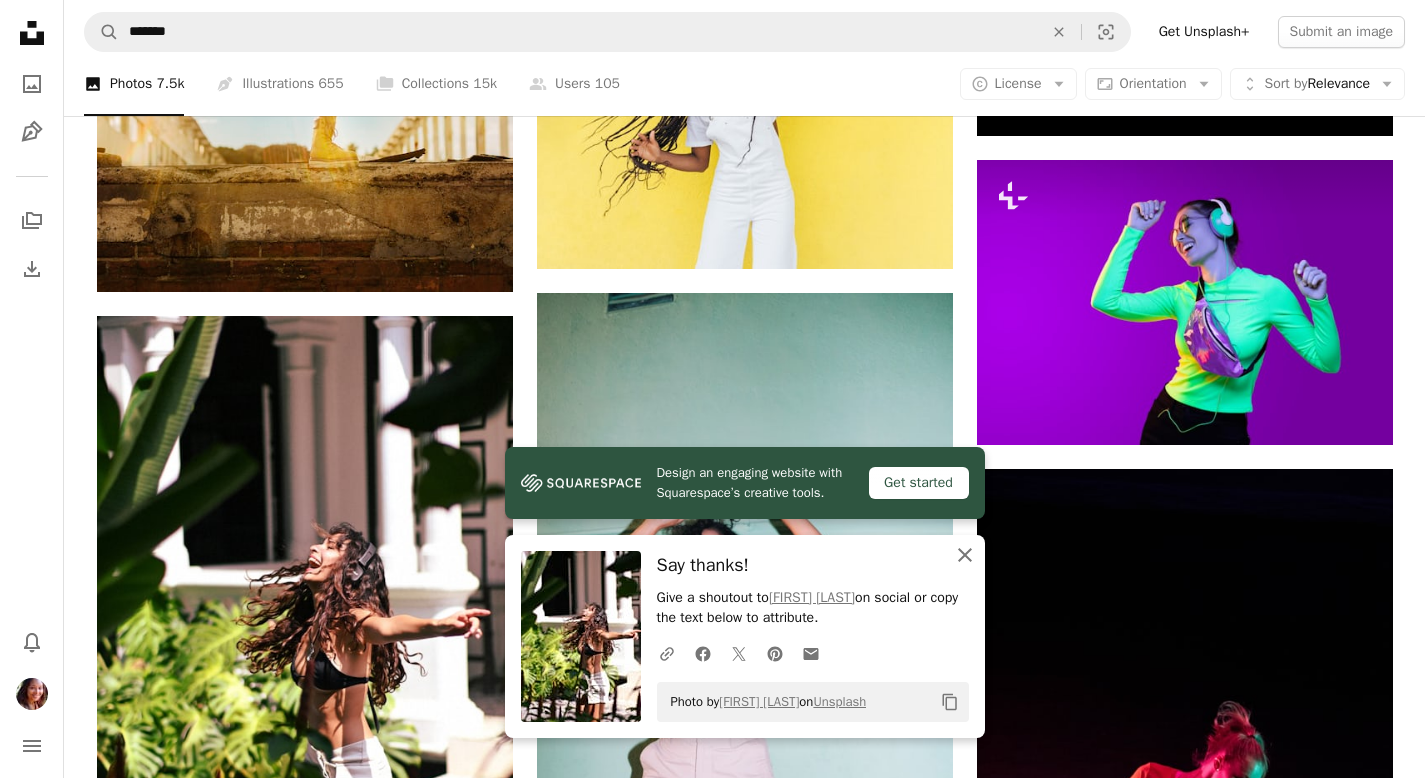 click on "An X shape" 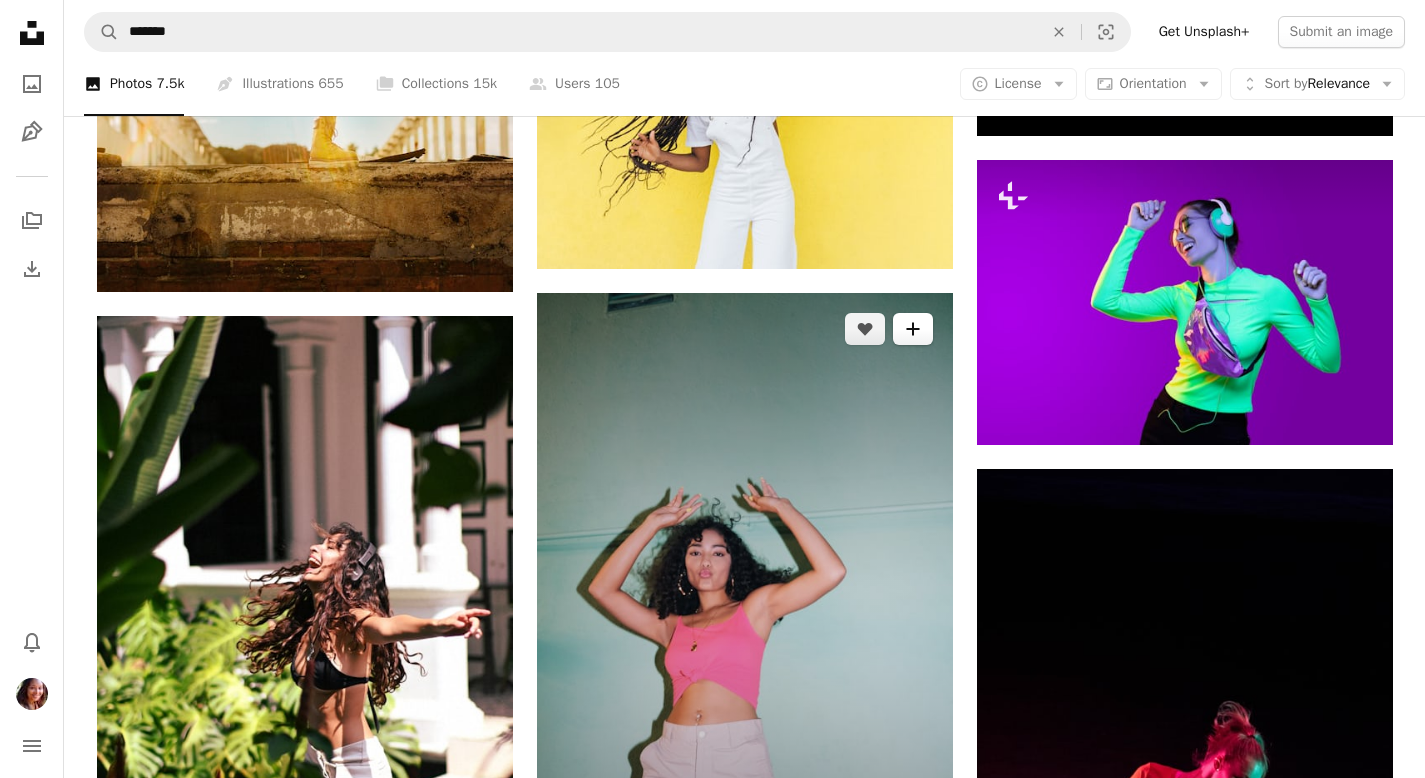 click on "A plus sign" at bounding box center (913, 329) 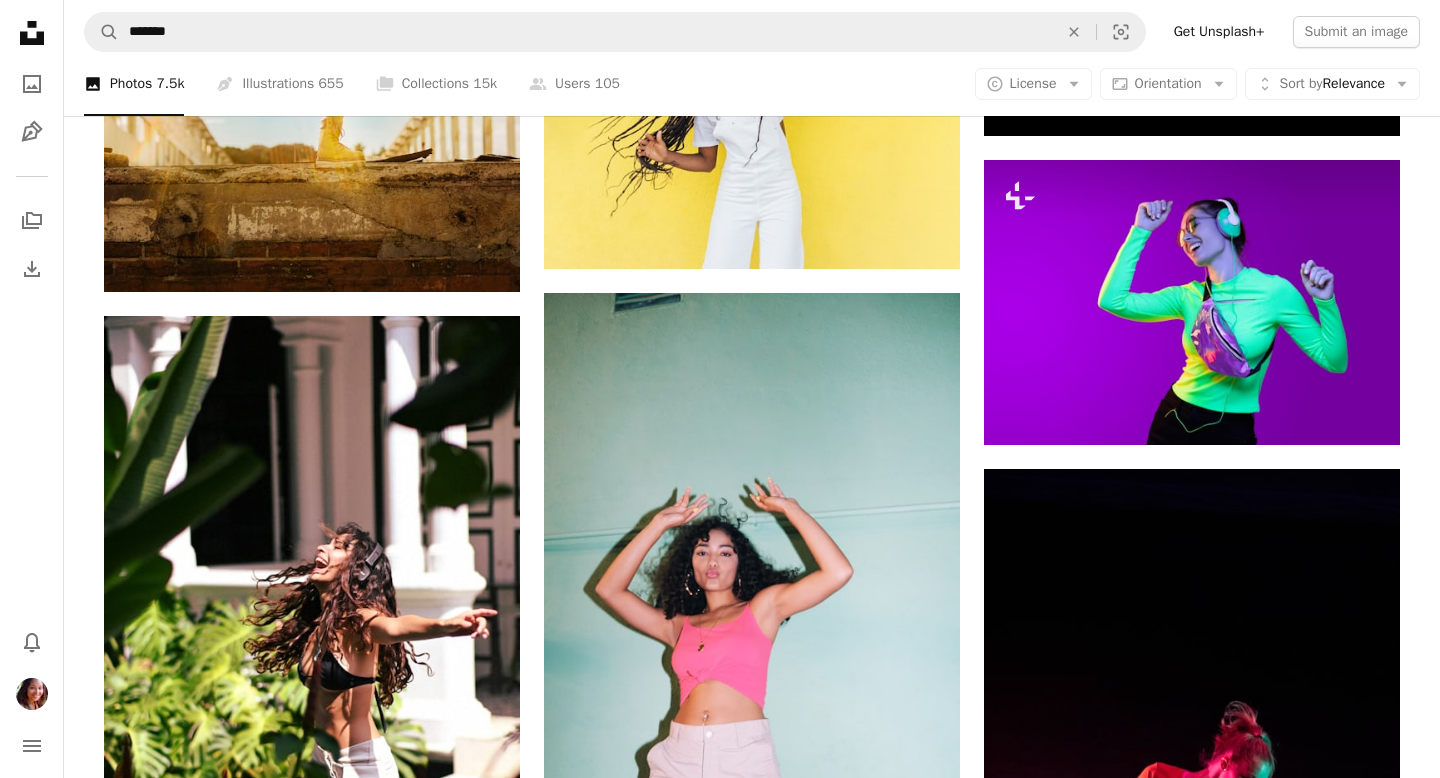 click on "A checkmark A plus sign 9 photos A lock Survive to Thrive" at bounding box center (886, 2722) 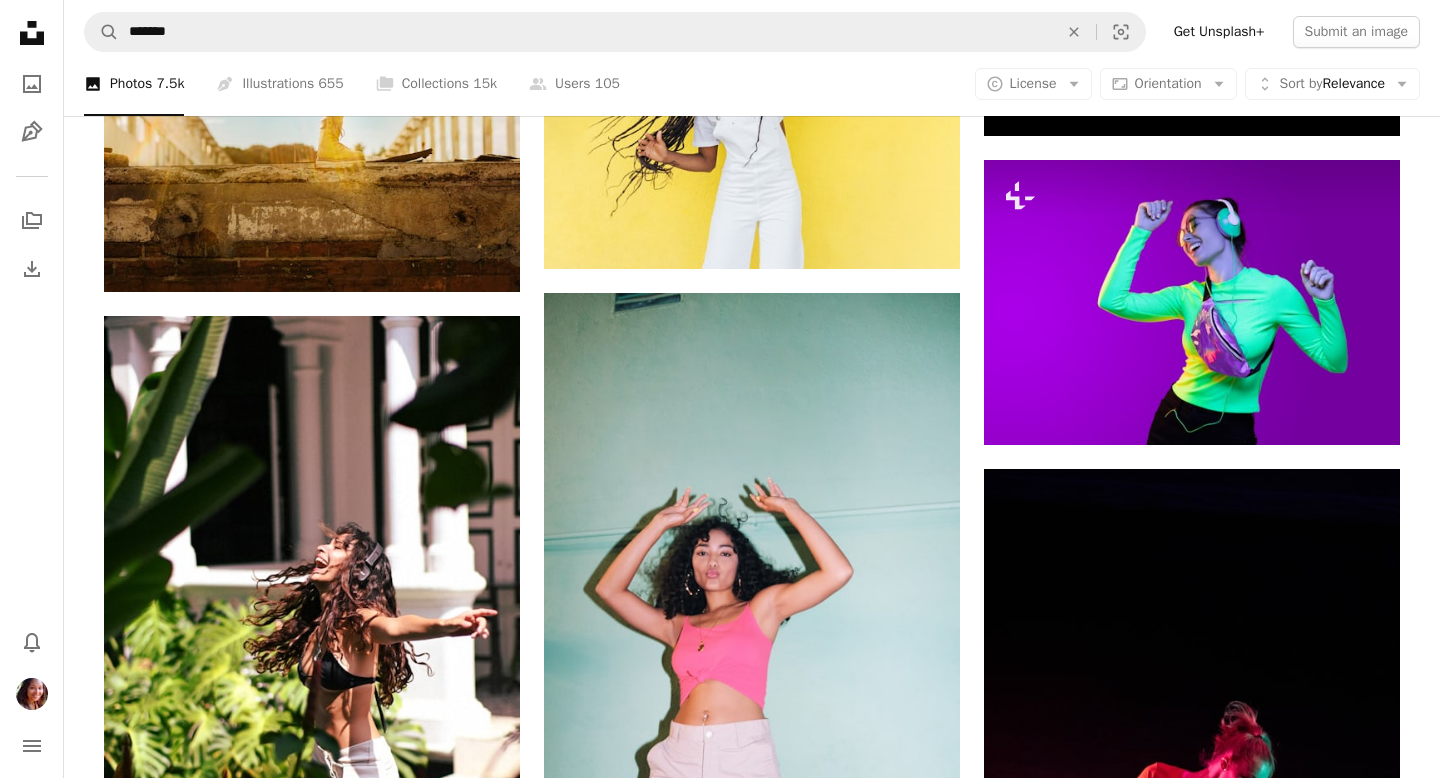 click on "An X shape Add to Collection Create a new collection A checkmark A minus sign 10 photos A lock Survive to Thrive A checkmark A plus sign 214 photos Thrive: General  A checkmark A plus sign 6 photos A lock Cookie Dough A checkmark A plus sign 80 photos A lock All Things Thrive A checkmark A plus sign 22 photos A lock Thrive: Ingredients A checkmark A plus sign 3 photos A lock Zoom Backgrounds A checkmark A plus sign 64 photos Thrive: Celebration A checkmark A plus sign 65 photos Thrive: Community A checkmark A plus sign 32 photos Thrive: Wholeness & Health A checkmark A plus sign 33 photos A lock Options for WFD Website A checkmark A plus sign 5 photos A lock I like A checkmark A plus sign 1 photo A lock WFD: ALREADY USED A checkmark A plus sign 2 photos A lock WFD: Supporting Local A checkmark A plus sign 15 photos A lock For quotes Create new collection Name 60 Description  (optional) 250 Make collection private A lock Cancel Create collection" at bounding box center (720, 2788) 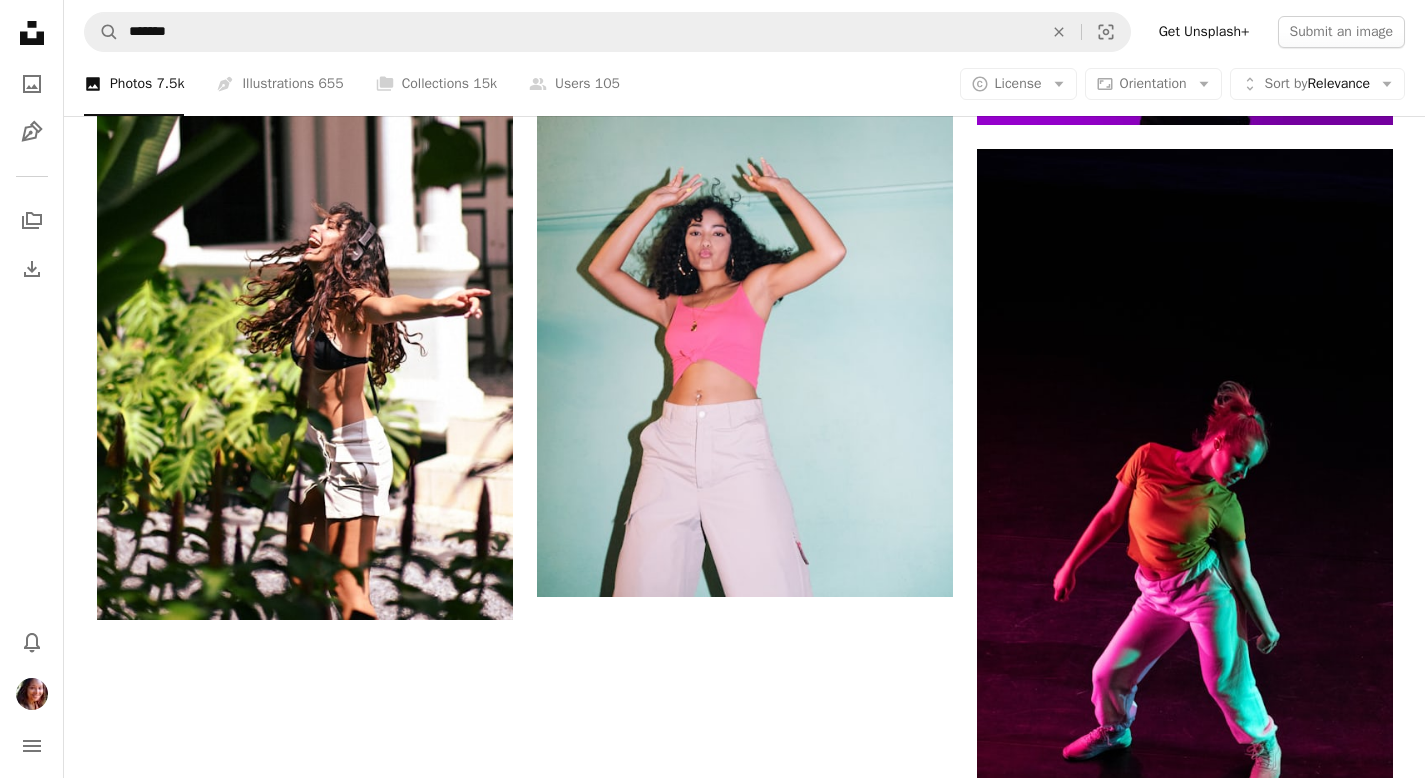 scroll, scrollTop: 3080, scrollLeft: 0, axis: vertical 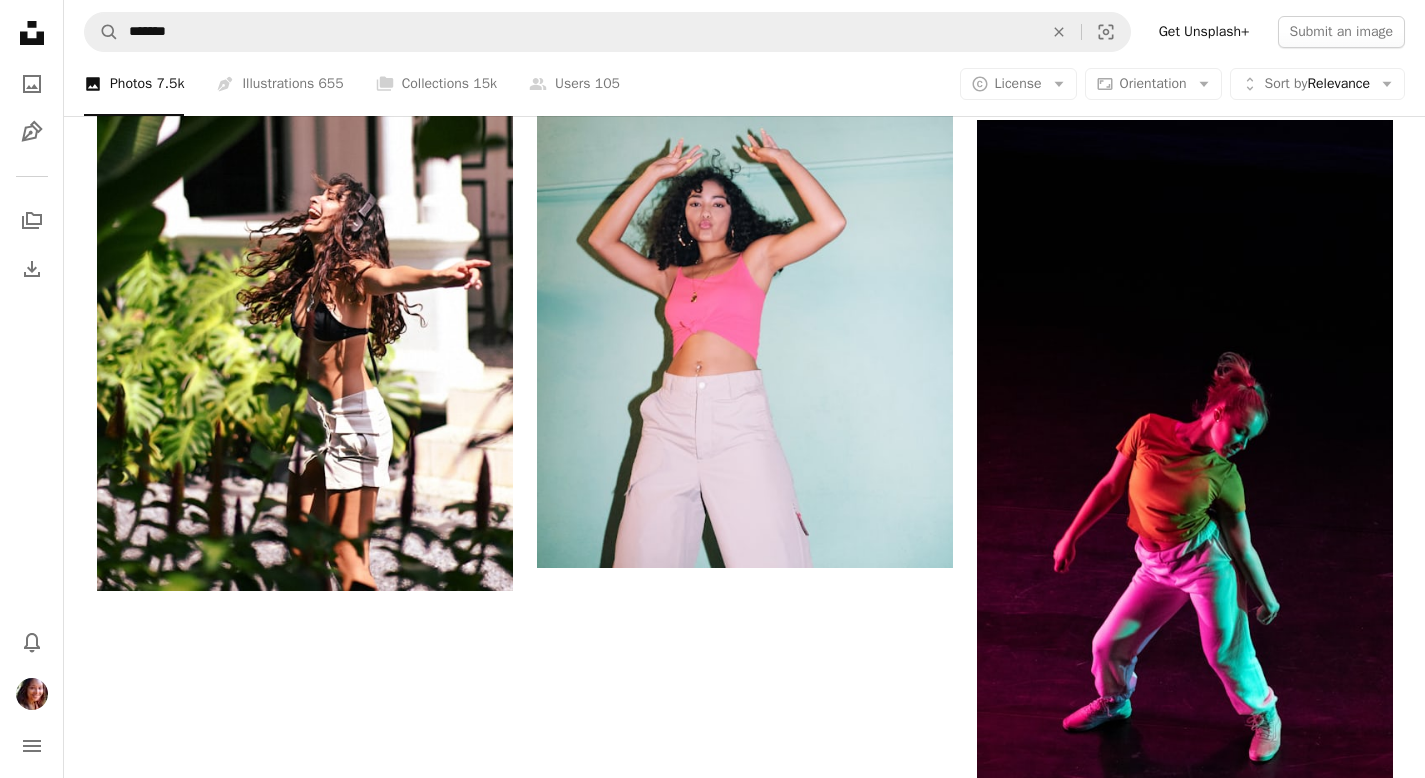 click on "Load more" at bounding box center [745, 1210] 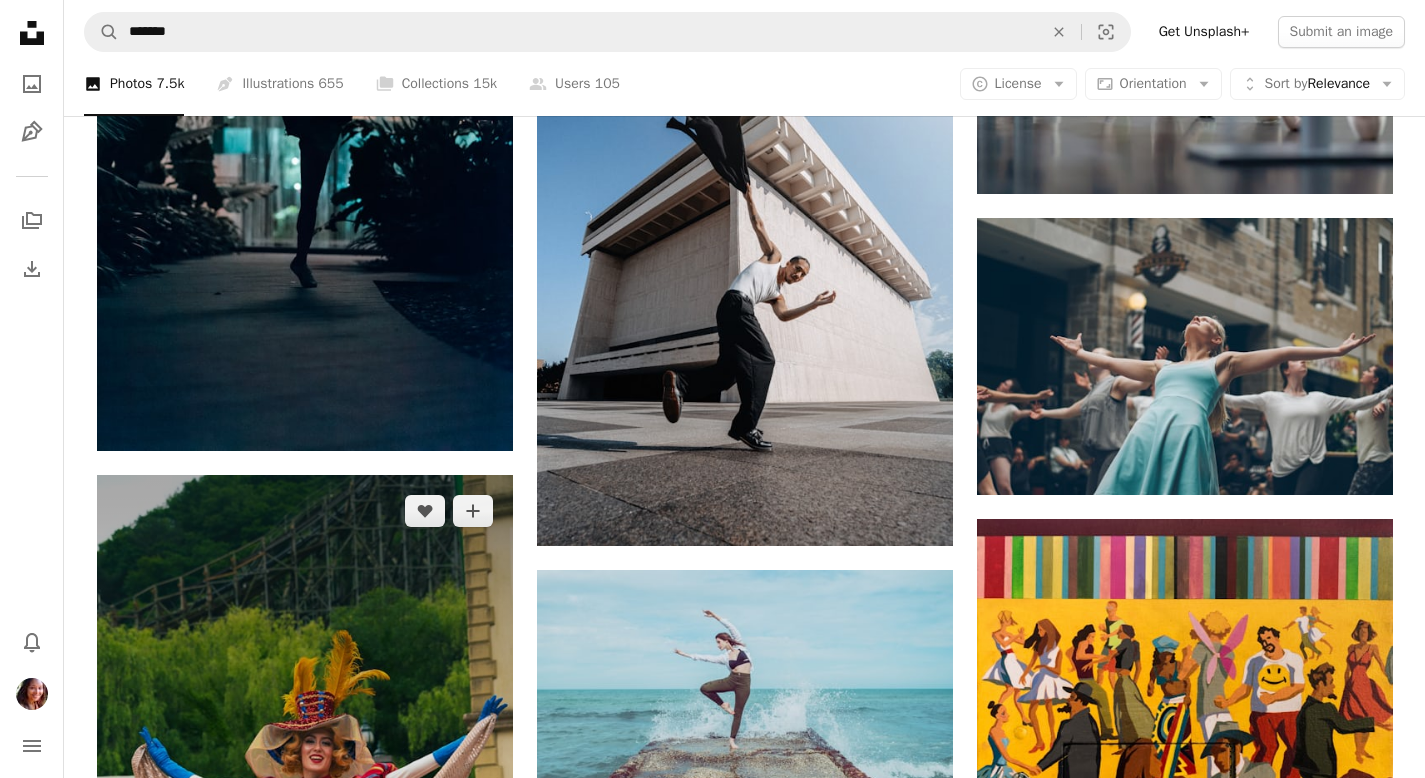 scroll, scrollTop: 15743, scrollLeft: 0, axis: vertical 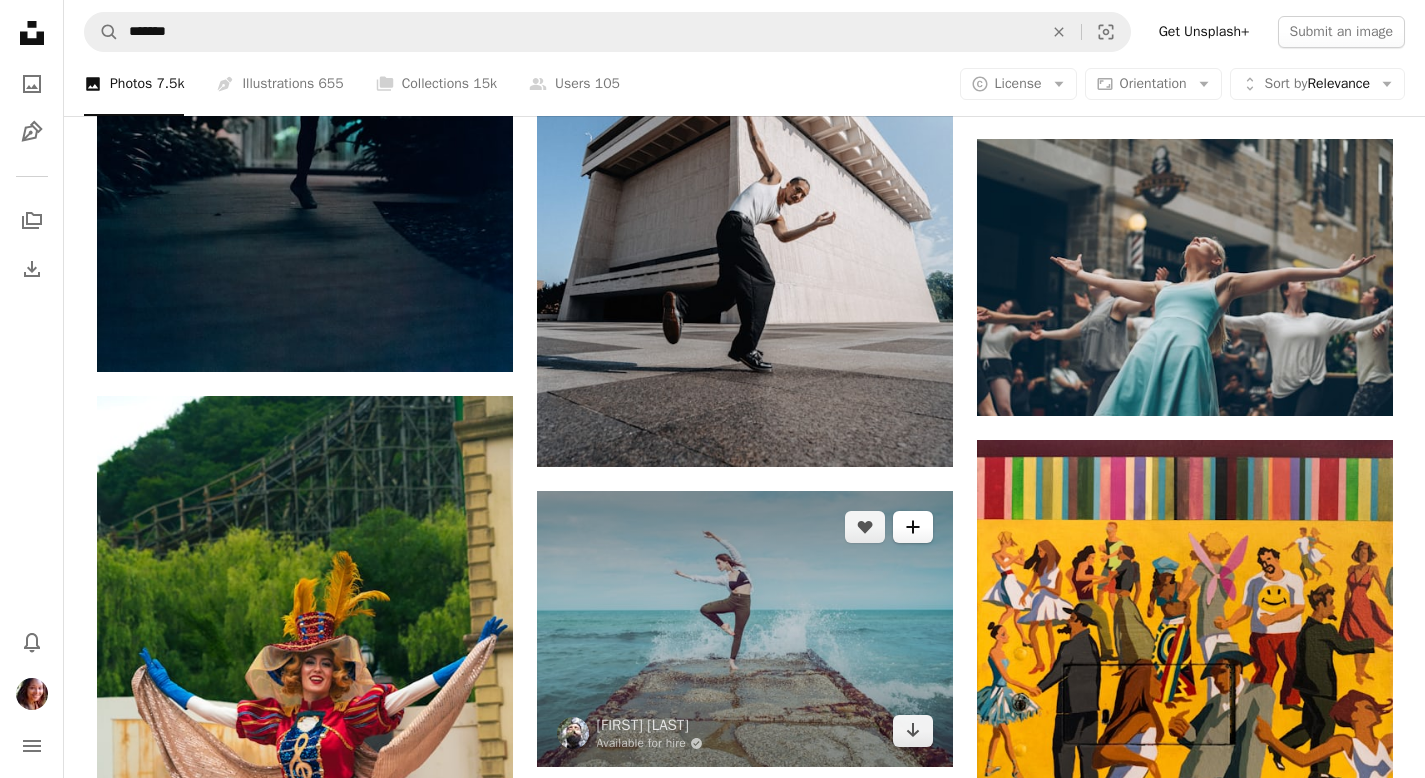 click on "A plus sign" 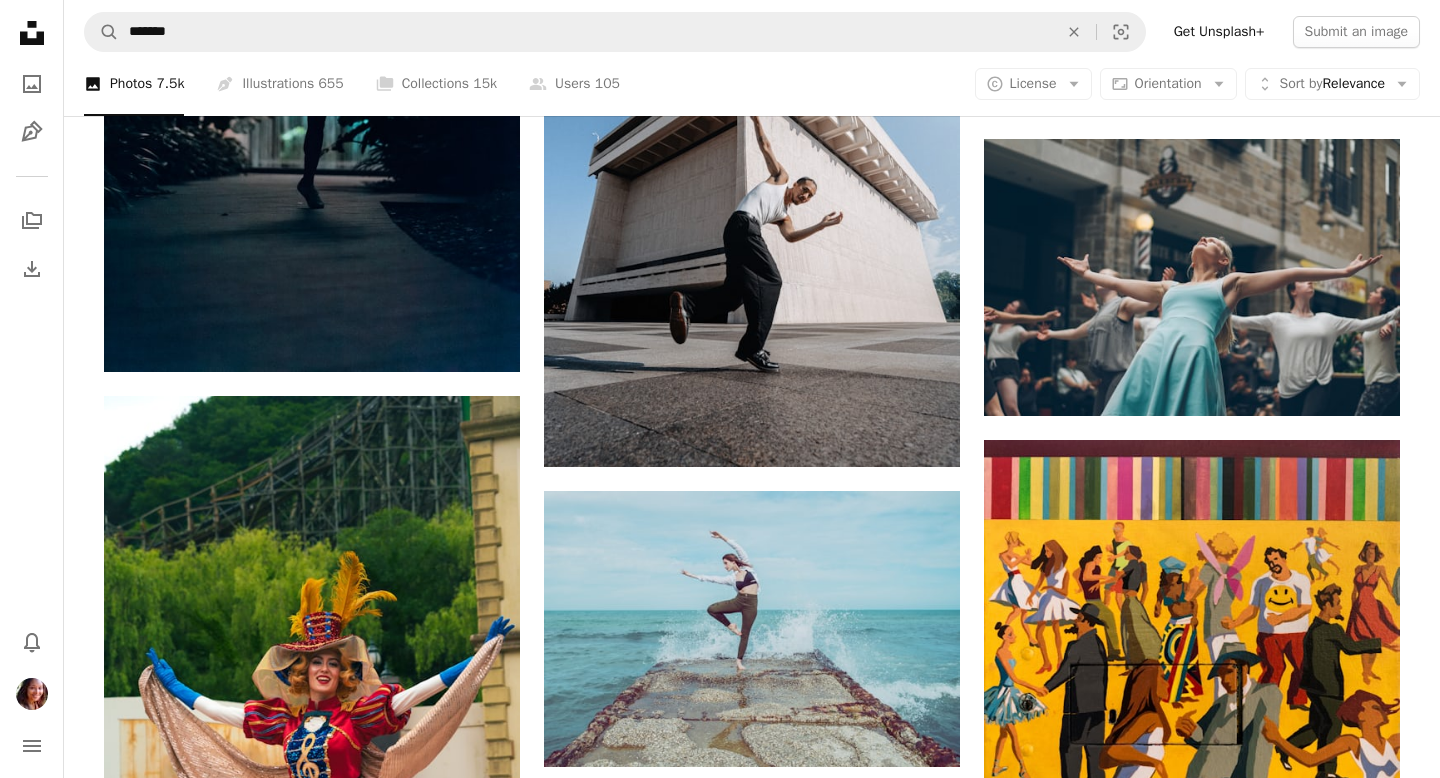 click on "A lock Survive to Thrive" at bounding box center (875, 4986) 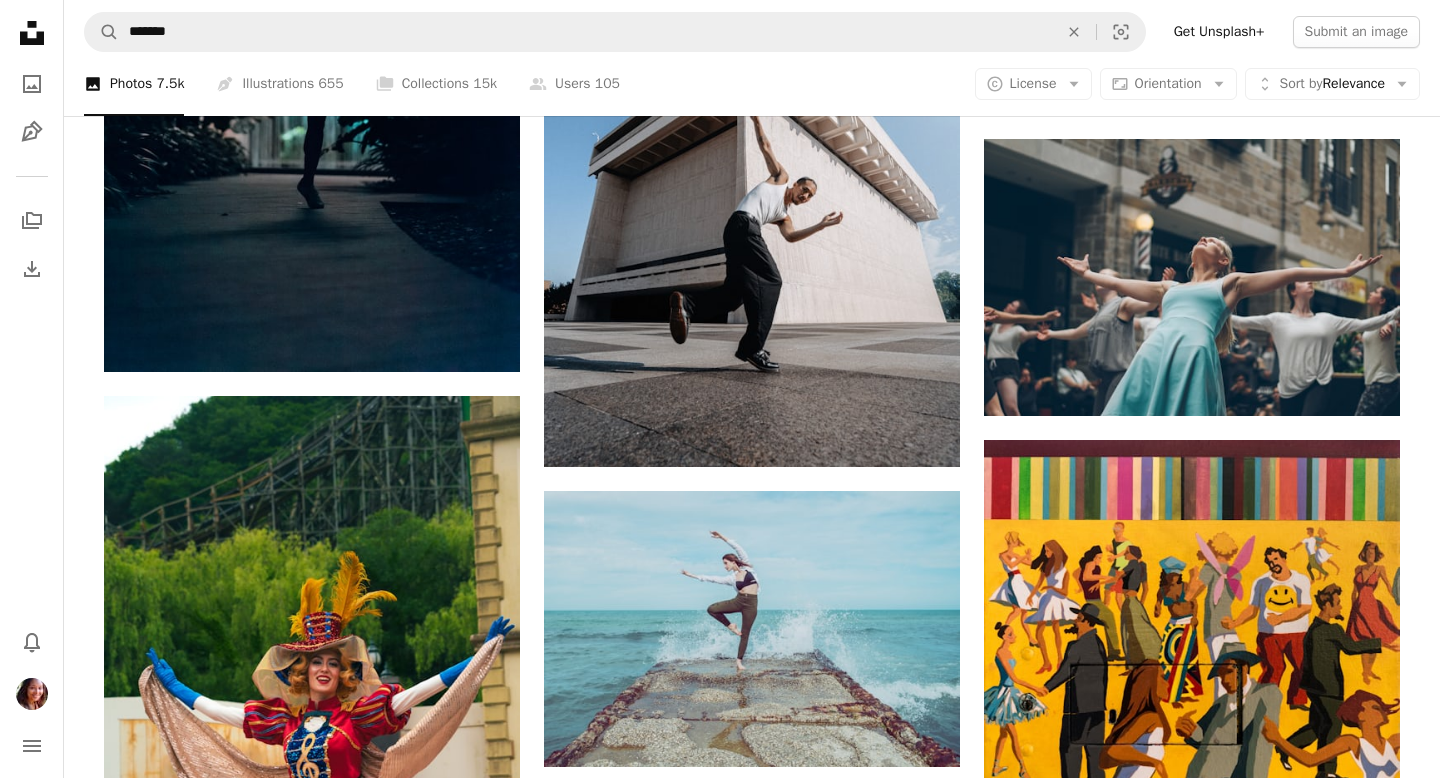 click on "A checkmark A plus sign 11 photos A lock Survive to Thrive A checkmark A plus sign 214 photos Thrive: General  A checkmark A plus sign 6 photos A lock Cookie Dough A checkmark A plus sign 80 photos A lock All Things Thrive A checkmark A plus sign 22 photos A lock Thrive: Ingredients A checkmark A plus sign 3 photos A lock Zoom Backgrounds A checkmark A plus sign 64 photos Thrive: Celebration A checkmark A plus sign 65 photos Thrive: Community A checkmark A plus sign 32 photos Thrive: Wholeness & Health A checkmark A plus sign 33 photos A lock Options for WFD Website A checkmark A plus sign 5 photos A lock I like A checkmark A plus sign 1 photo A lock WFD: ALREADY USED A checkmark A plus sign 2 photos A lock WFD: Supporting Local A checkmark A plus sign 15 photos A lock For quotes Create new collection Name 60 Description  (optional) 250 Make collection private A lock Cancel Create collection" at bounding box center (720, 5044) 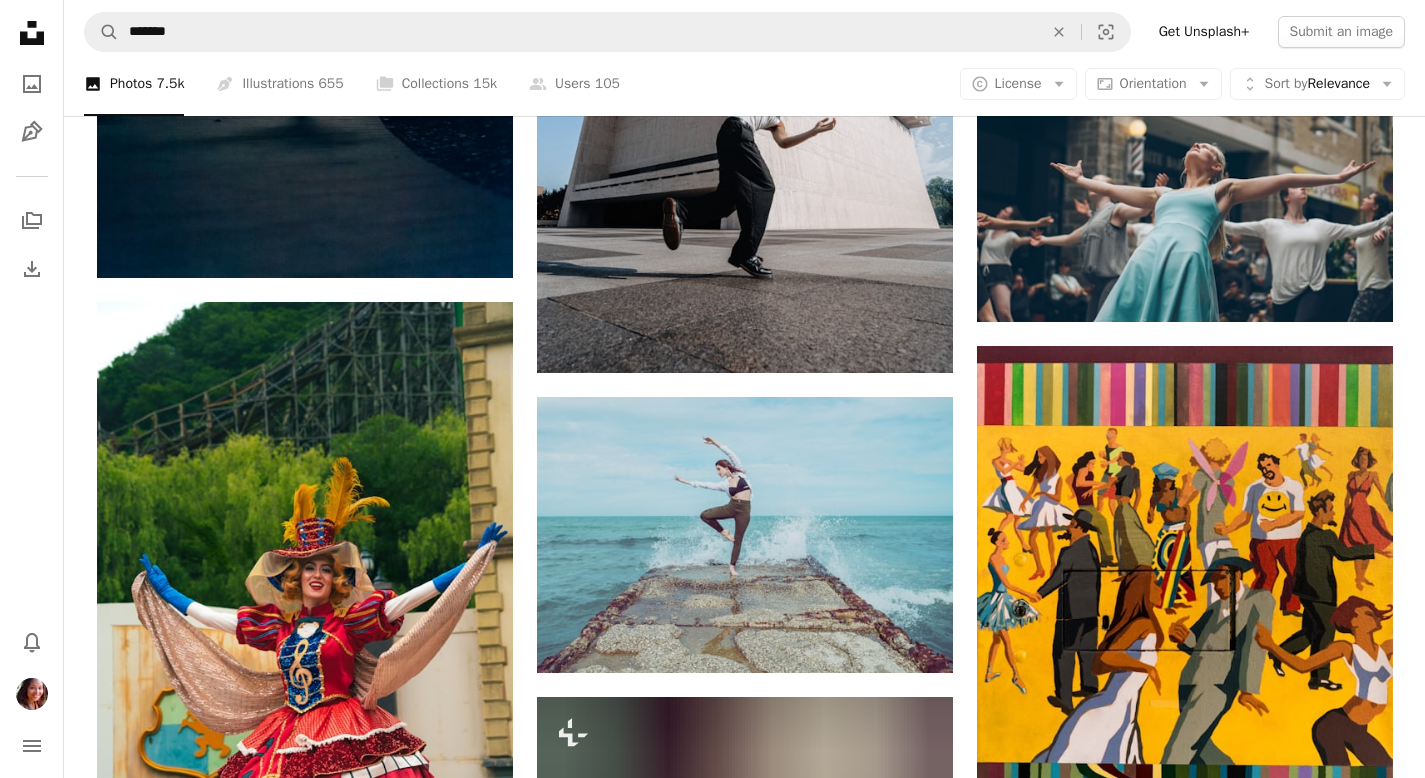 scroll, scrollTop: 15798, scrollLeft: 0, axis: vertical 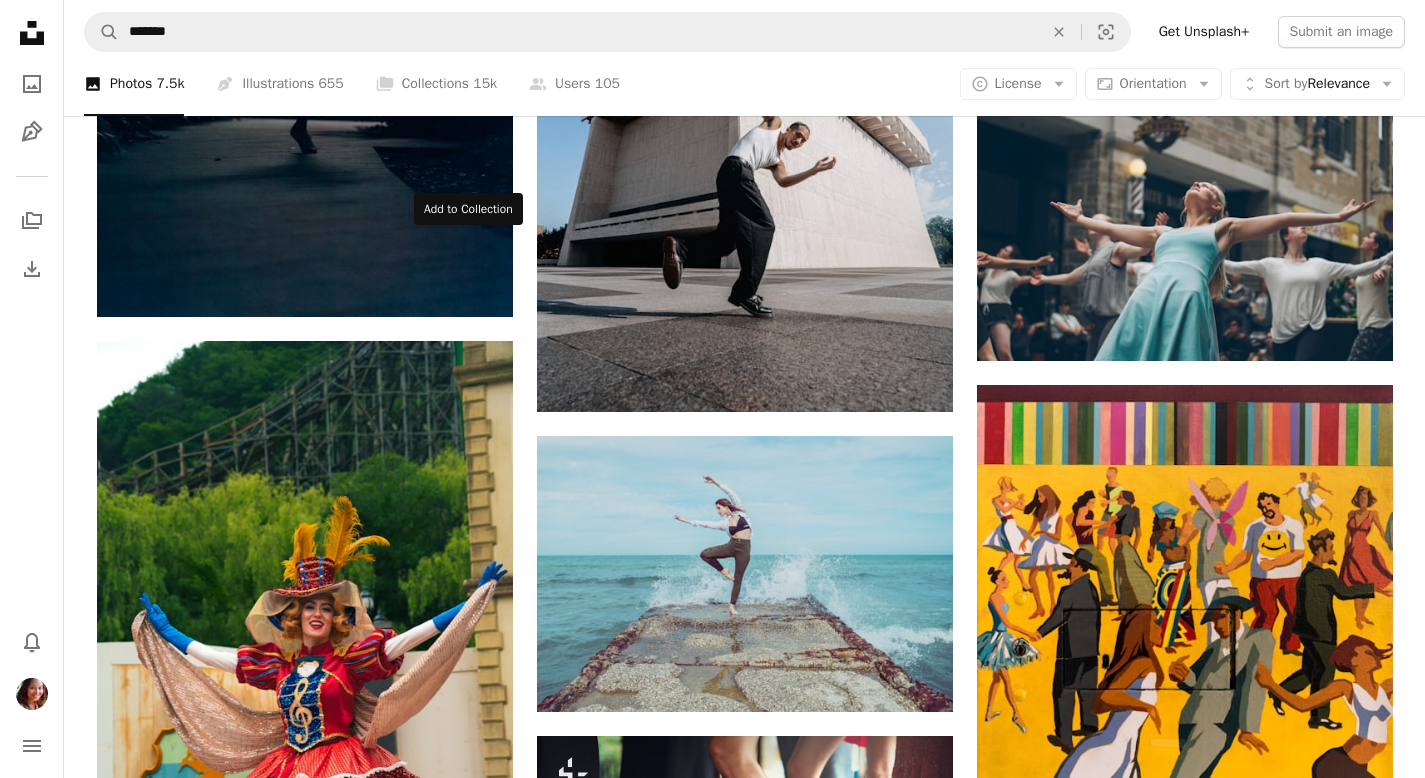 click on "A plus sign" 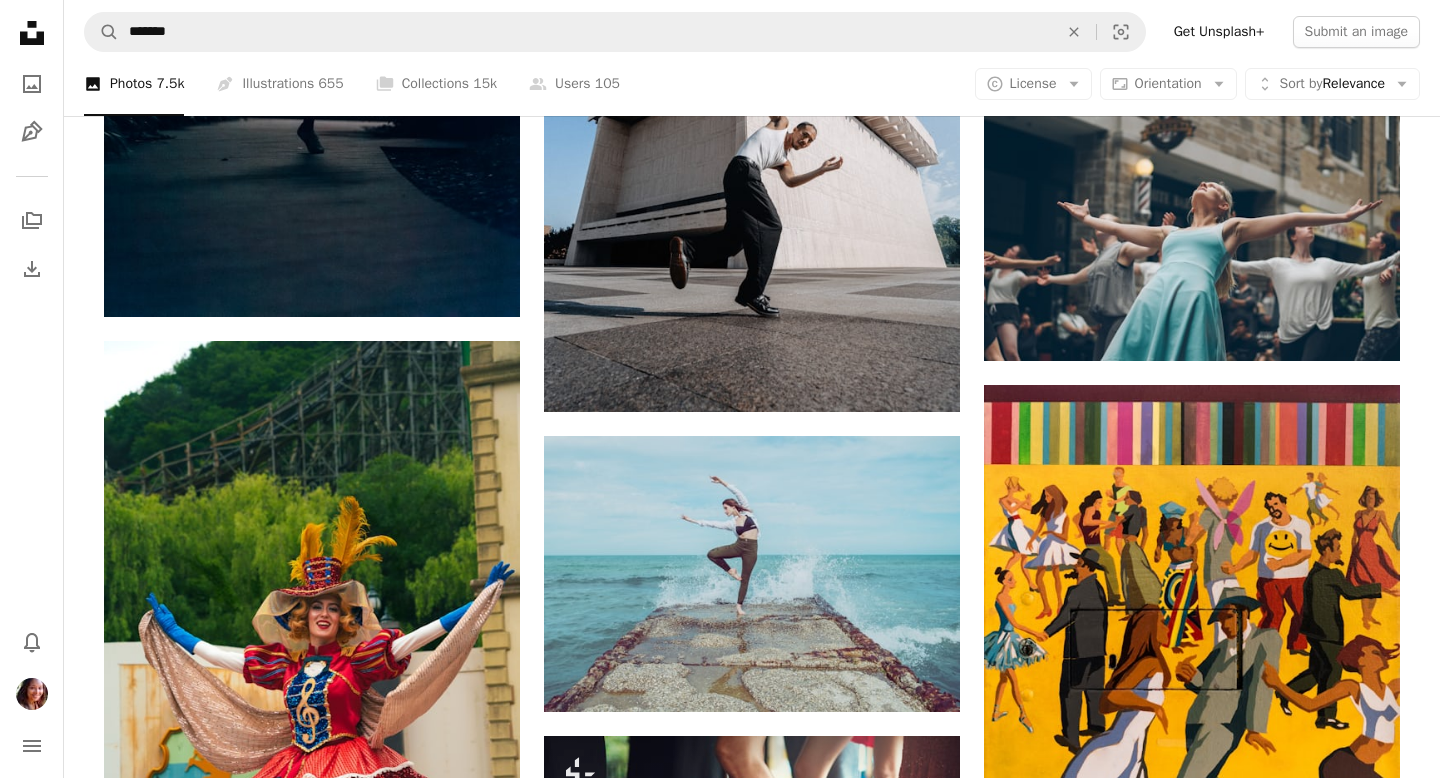 click on "Survive to Thrive" at bounding box center [754, 4931] 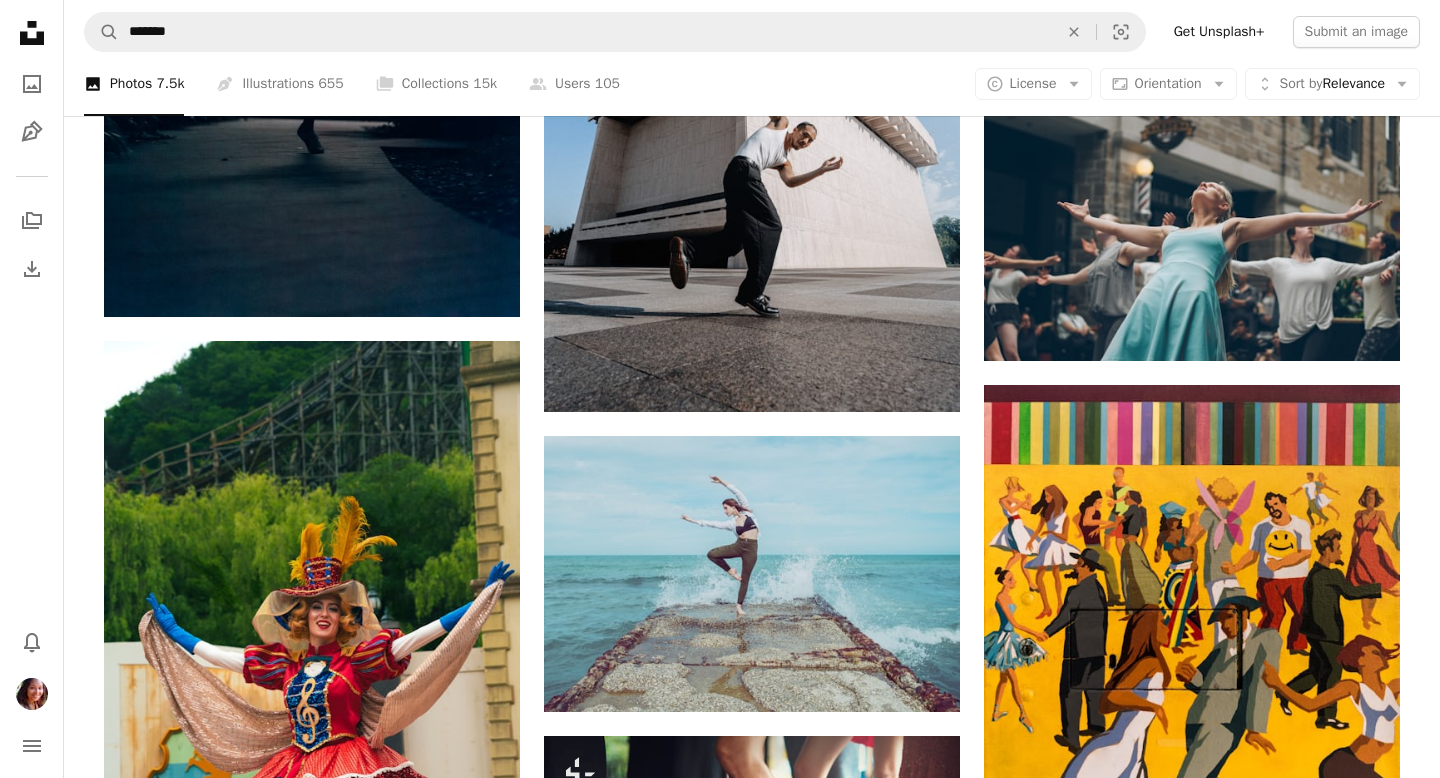 click on "An X shape Add to Collection Create a new collection A checkmark A minus sign 12 photos A lock Survive to Thrive A checkmark A plus sign 214 photos Thrive: General  A checkmark A plus sign 6 photos A lock Cookie Dough A checkmark A plus sign 80 photos A lock All Things Thrive A checkmark A plus sign 22 photos A lock Thrive: Ingredients A checkmark A plus sign 3 photos A lock Zoom Backgrounds A checkmark A plus sign 64 photos Thrive: Celebration A checkmark A plus sign 65 photos Thrive: Community A checkmark A plus sign 32 photos Thrive: Wholeness & Health A checkmark A plus sign 33 photos A lock Options for WFD Website A checkmark A plus sign 5 photos A lock I like A checkmark A plus sign 1 photo A lock WFD: ALREADY USED A checkmark A plus sign 2 photos A lock WFD: Supporting Local A checkmark A plus sign 15 photos A lock For quotes Create new collection Name 60 Description  (optional) 250 Make collection private A lock Cancel Create collection" at bounding box center (720, 4989) 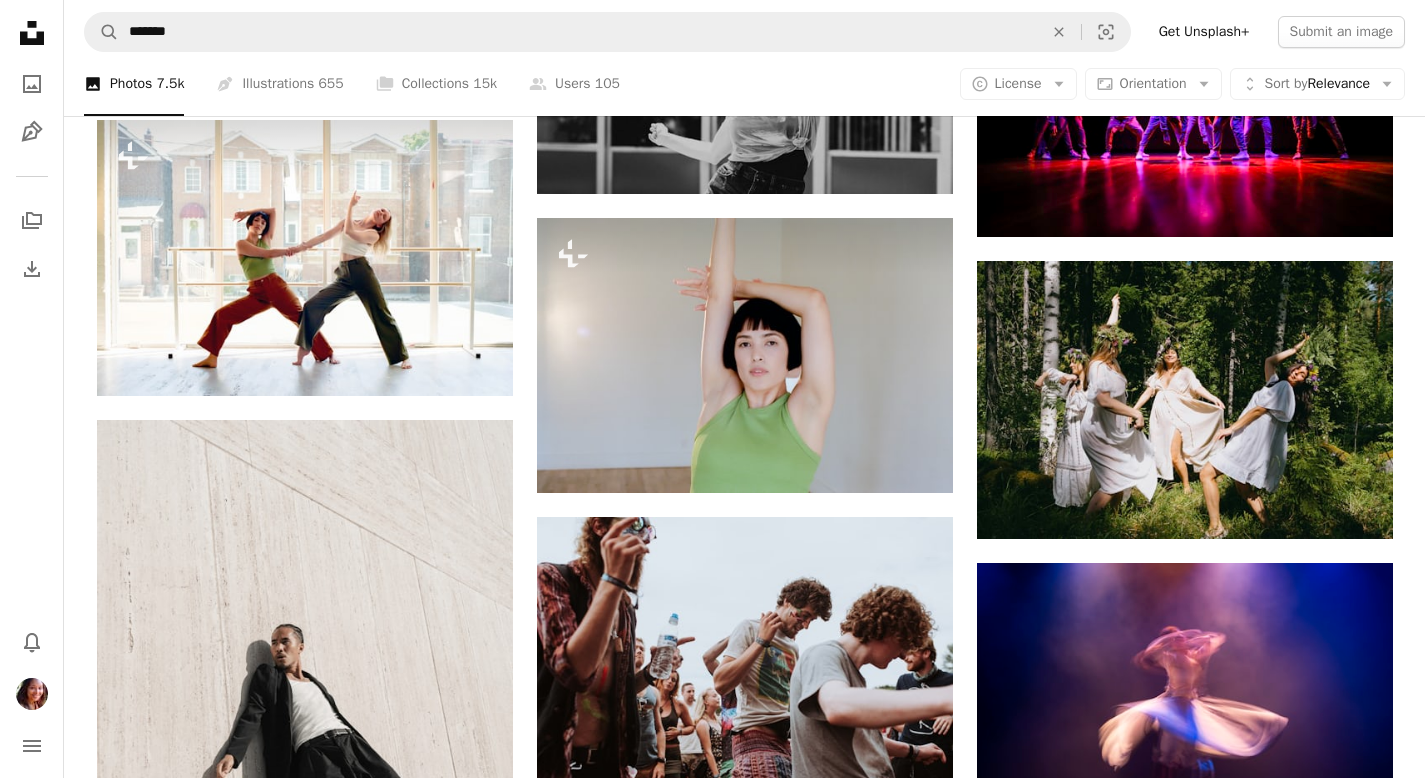 scroll, scrollTop: 20246, scrollLeft: 0, axis: vertical 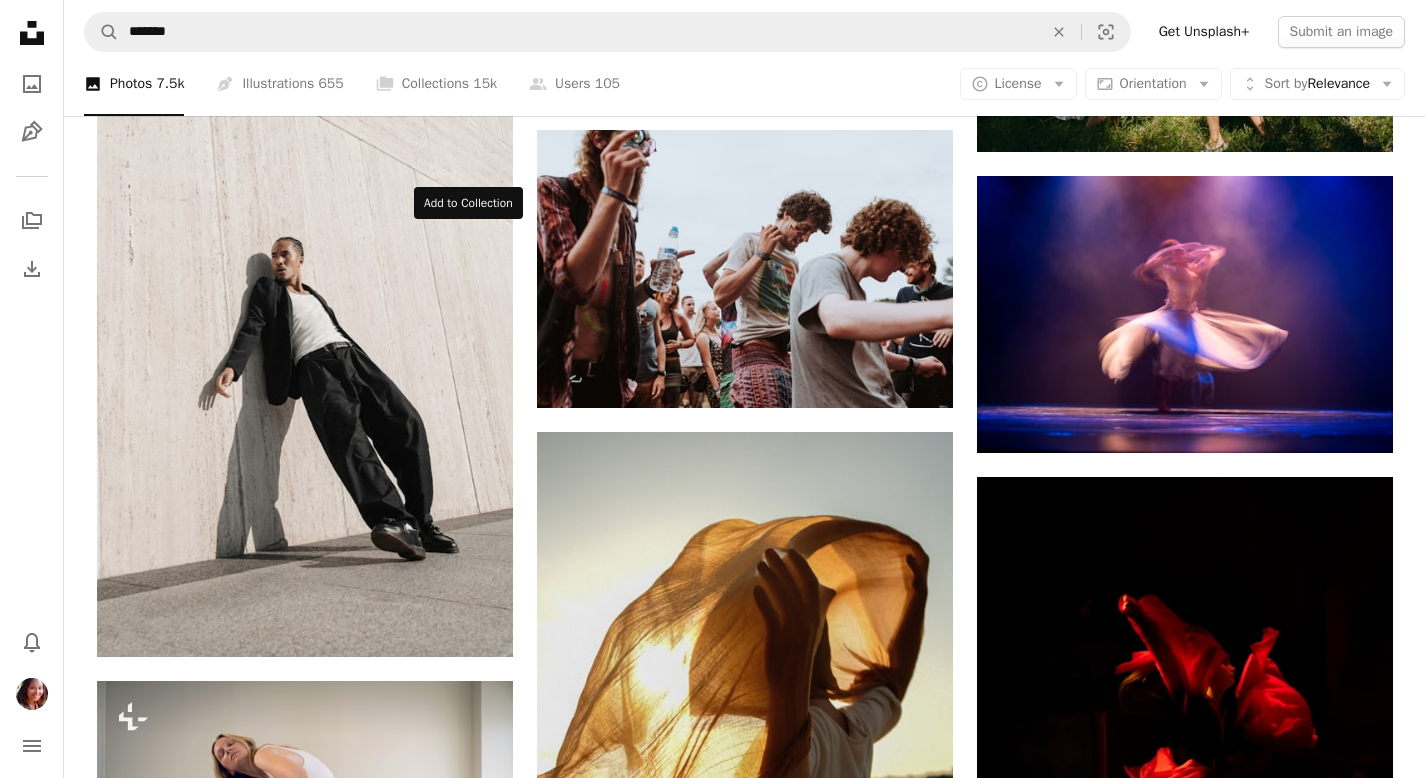 click 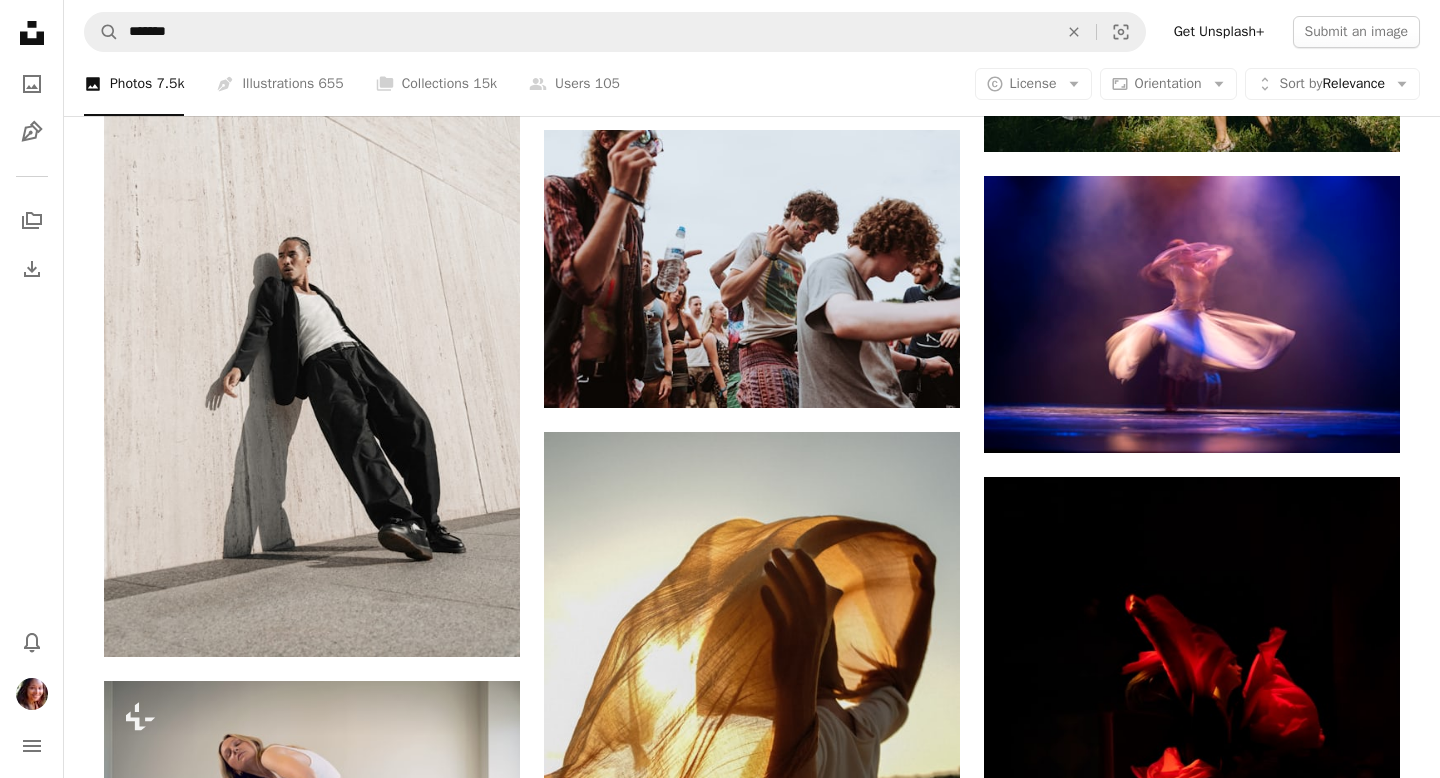 click on "12 photos" at bounding box center [886, 5719] 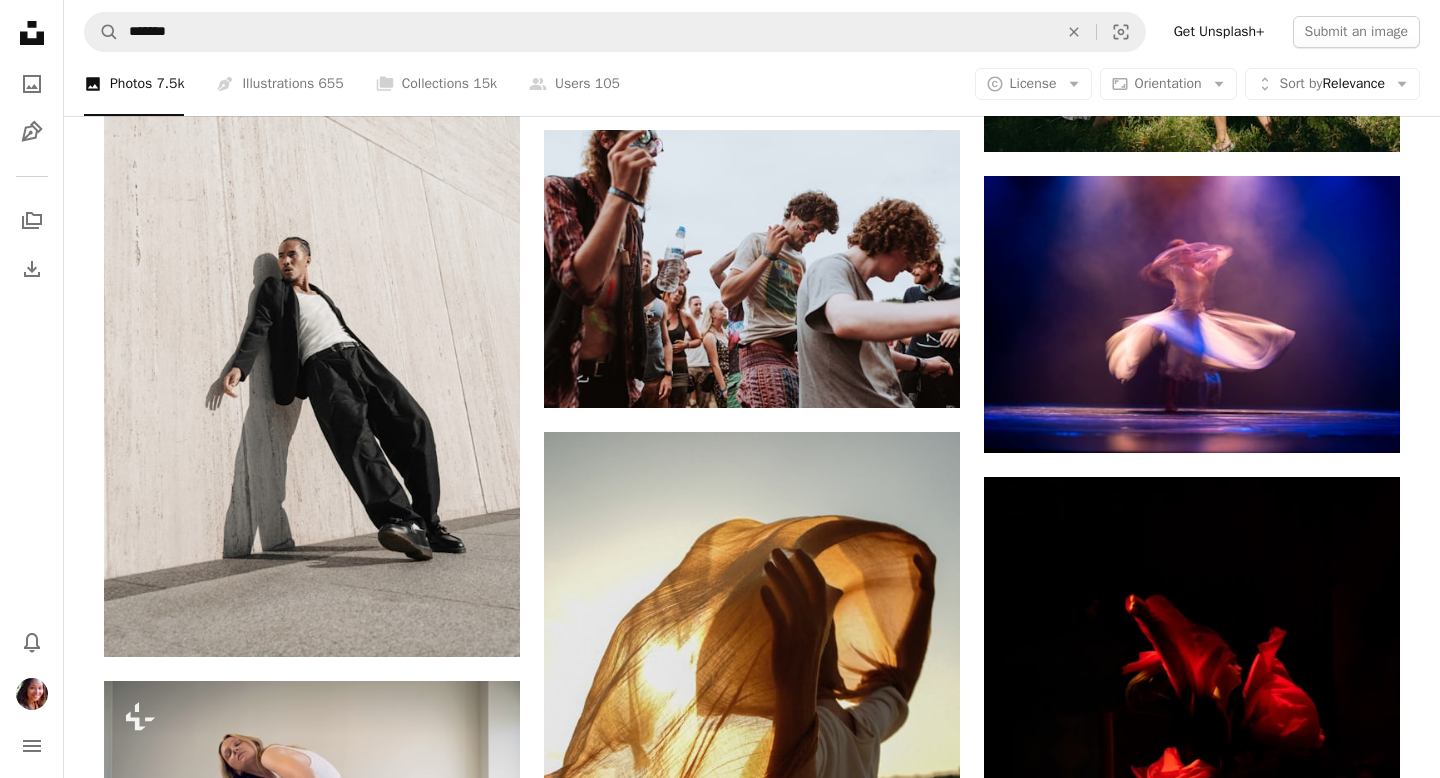 click on "A checkmark A plus sign 13 photos A lock Survive to Thrive A checkmark A plus sign 214 photos Thrive: General  A checkmark A plus sign 6 photos A lock Cookie Dough A checkmark A plus sign 80 photos A lock All Things Thrive A checkmark A plus sign 22 photos A lock Thrive: Ingredients A checkmark A plus sign 3 photos A lock Zoom Backgrounds A checkmark A plus sign 64 photos Thrive: Celebration A checkmark A plus sign 65 photos Thrive: Community A checkmark A plus sign 32 photos Thrive: Wholeness & Health A checkmark A plus sign 33 photos A lock Options for WFD Website A checkmark A plus sign 5 photos A lock I like A checkmark A plus sign 1 photo A lock WFD: ALREADY USED A checkmark A plus sign 2 photos A lock WFD: Supporting Local A checkmark A plus sign 15 photos A lock For quotes Create new collection Name 60 Description  (optional) 250 Make collection private A lock Cancel Create collection" at bounding box center (720, 5799) 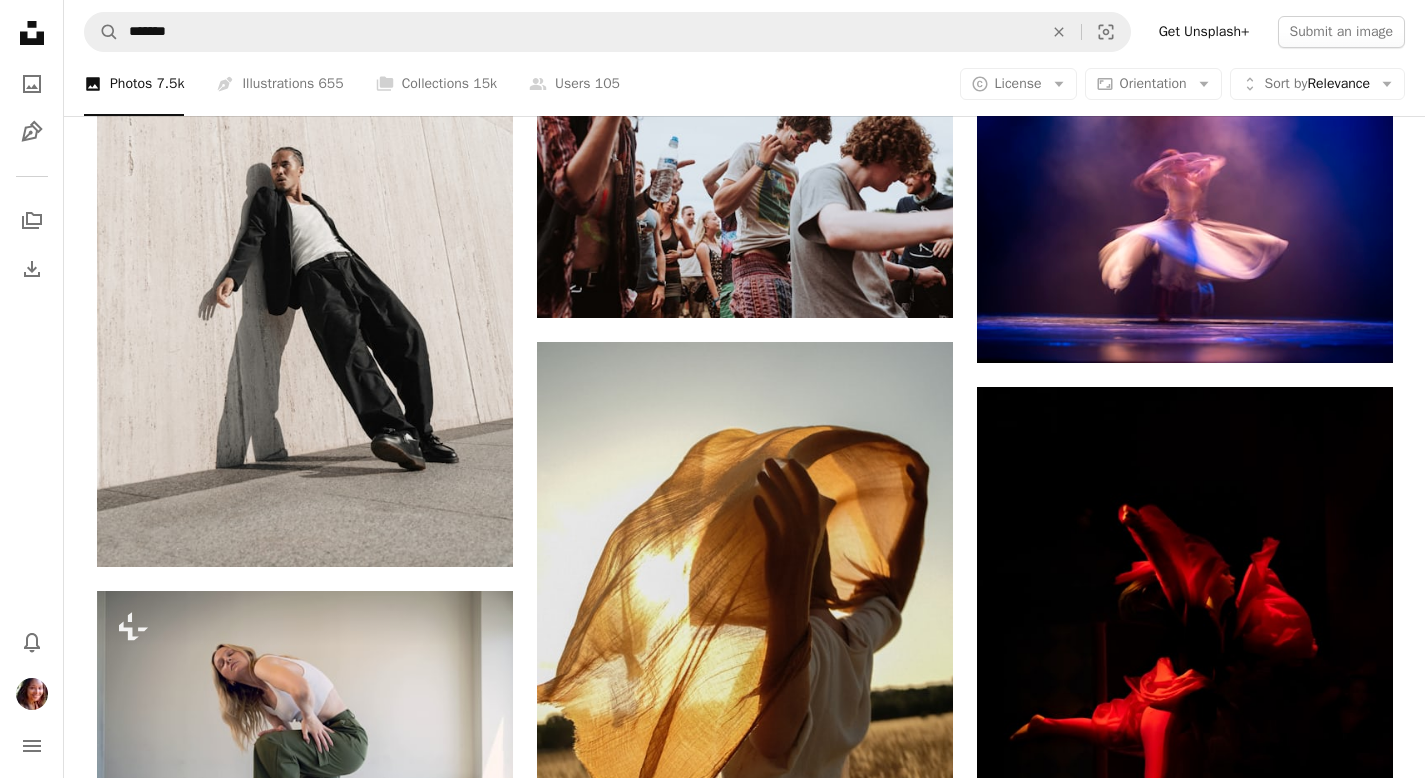 scroll, scrollTop: 20305, scrollLeft: 0, axis: vertical 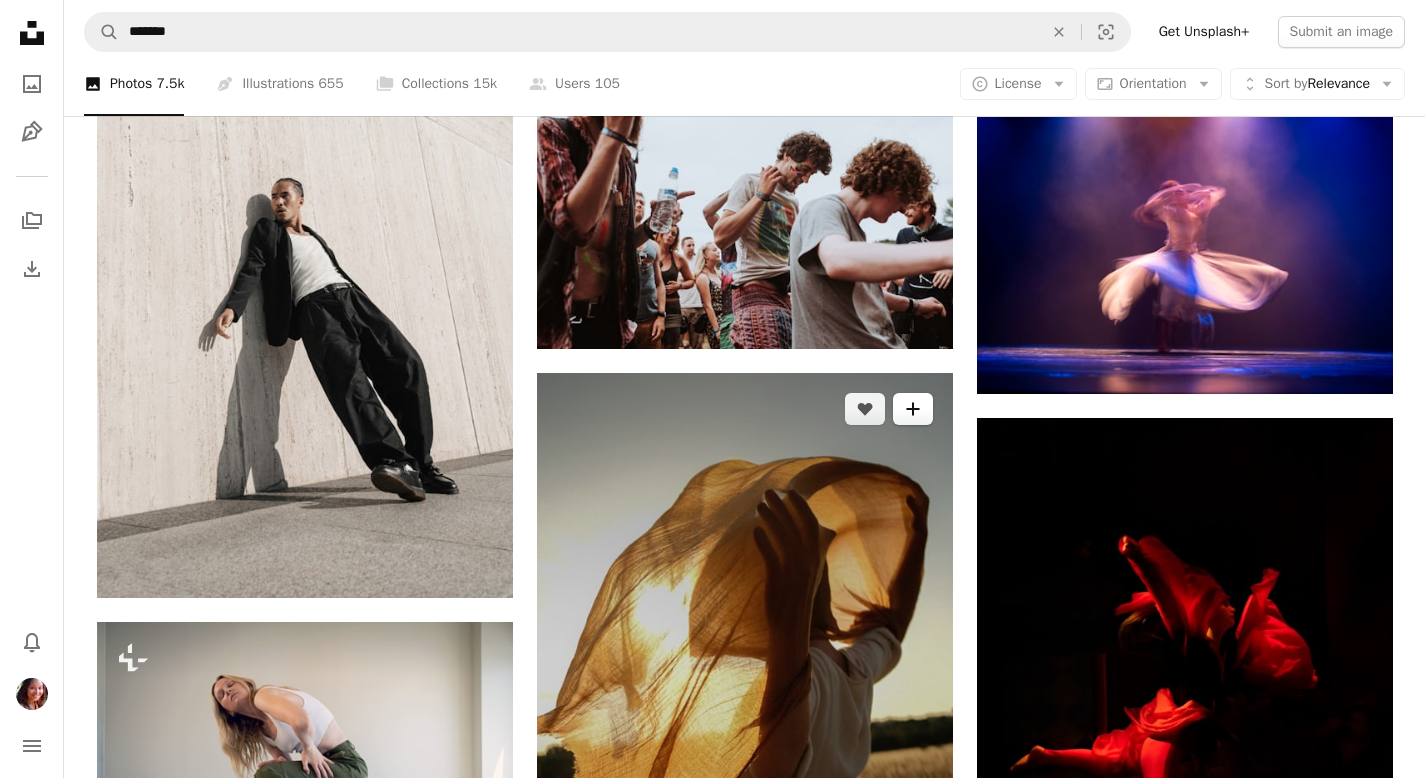 click on "A plus sign" 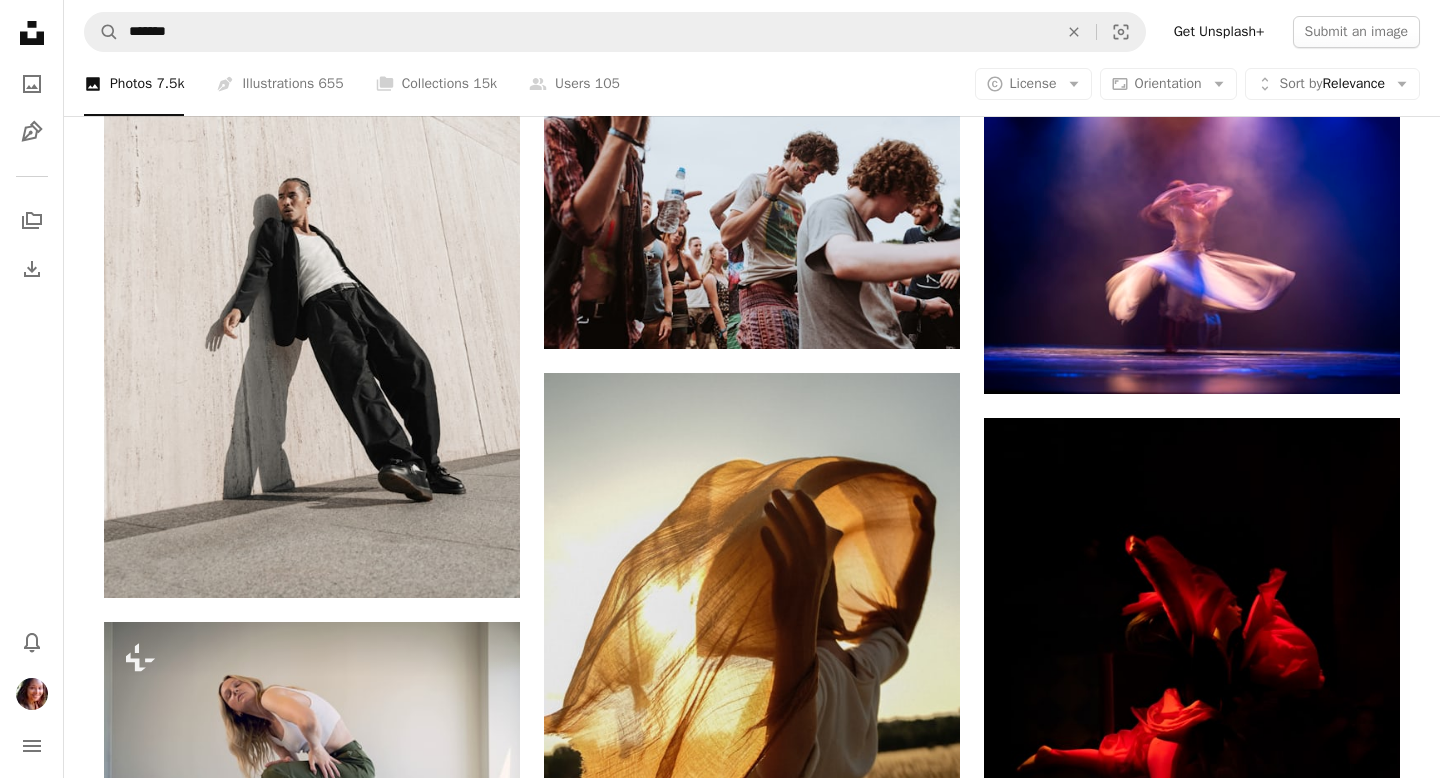 click on "Survive to Thrive" at bounding box center [754, 5682] 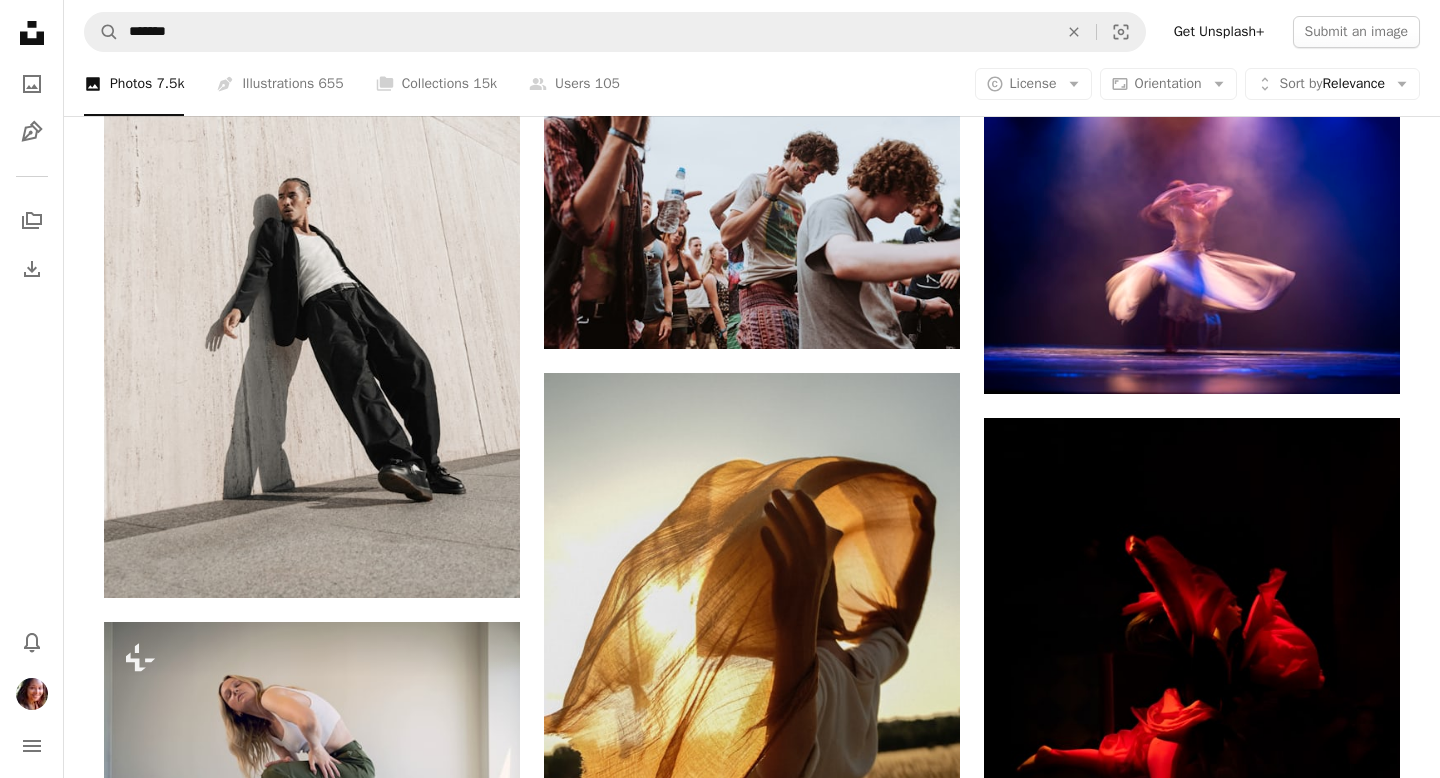 click on "An X shape Add to Collection Create a new collection A checkmark A minus sign 14 photos A lock Survive to Thrive A checkmark A plus sign 214 photos Thrive: General  A checkmark A plus sign 6 photos A lock Cookie Dough A checkmark A plus sign 80 photos A lock All Things Thrive A checkmark A plus sign 22 photos A lock Thrive: Ingredients A checkmark A plus sign 3 photos A lock Zoom Backgrounds A checkmark A plus sign 64 photos Thrive: Celebration A checkmark A plus sign 65 photos Thrive: Community A checkmark A plus sign 32 photos Thrive: Wholeness & Health A checkmark A plus sign 33 photos A lock Options for WFD Website A checkmark A plus sign 5 photos A lock I like A checkmark A plus sign 1 photo A lock WFD: ALREADY USED A checkmark A plus sign 2 photos A lock WFD: Supporting Local A checkmark A plus sign 15 photos A lock For quotes Create new collection Name 60 Description  (optional) 250 Make collection private A lock Cancel Create collection" at bounding box center (720, 5740) 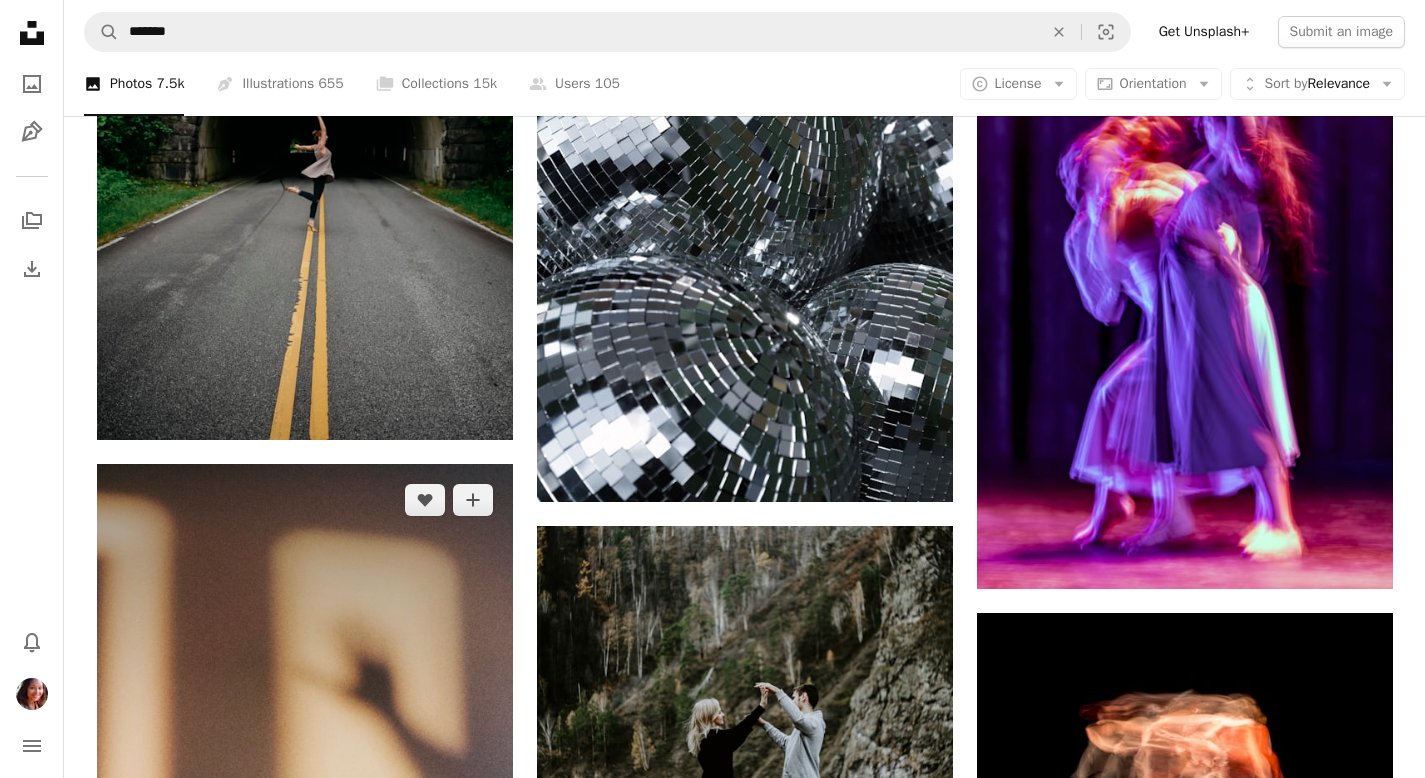scroll, scrollTop: 22614, scrollLeft: 0, axis: vertical 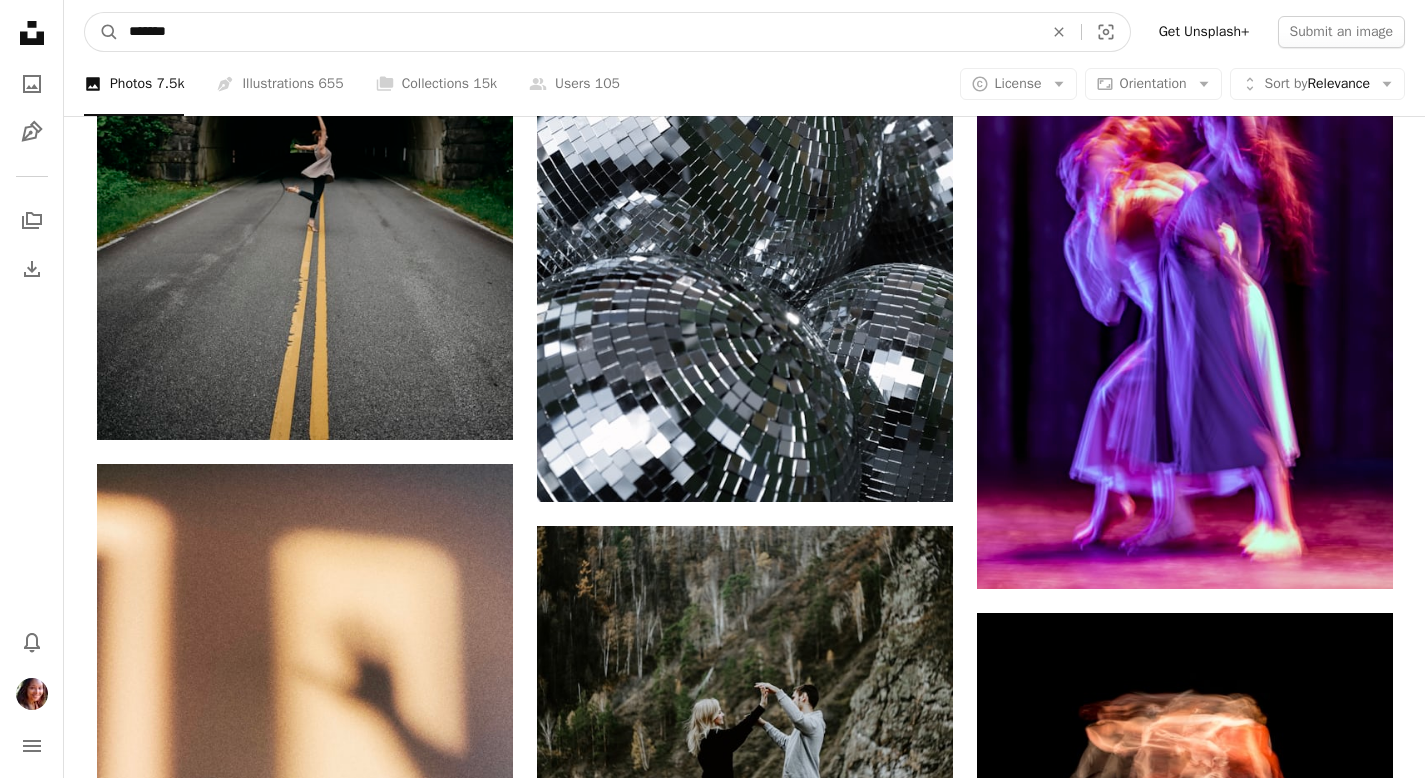 click on "*******" at bounding box center (578, 32) 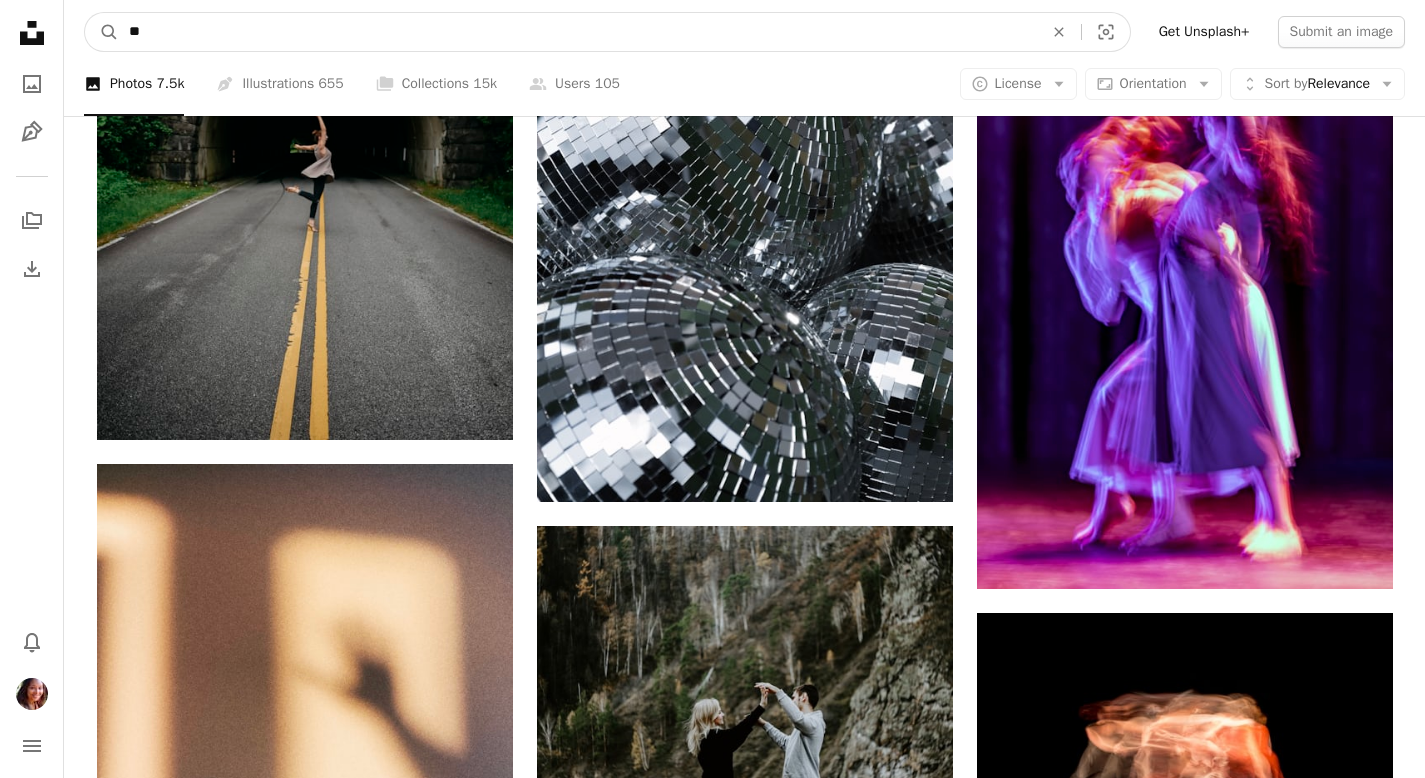 type on "*" 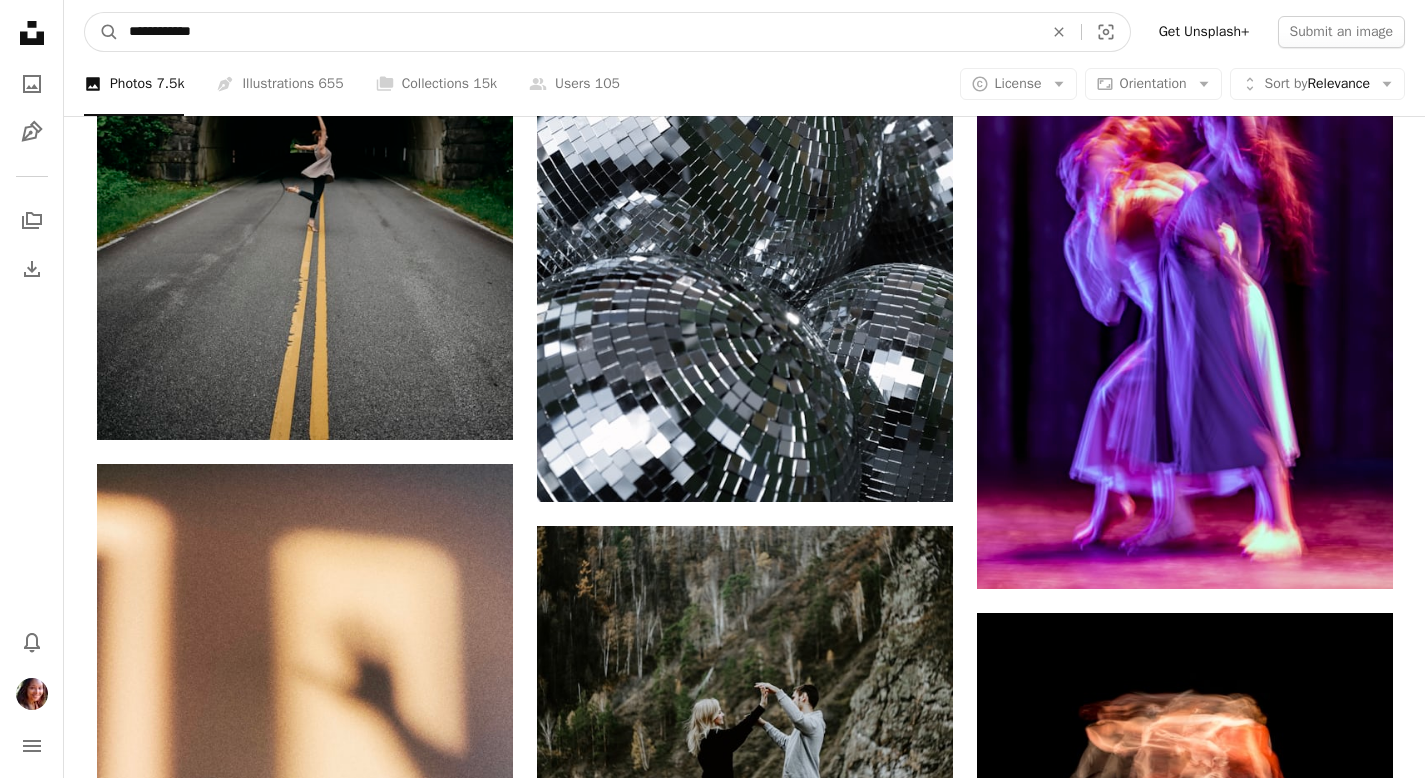 type on "**********" 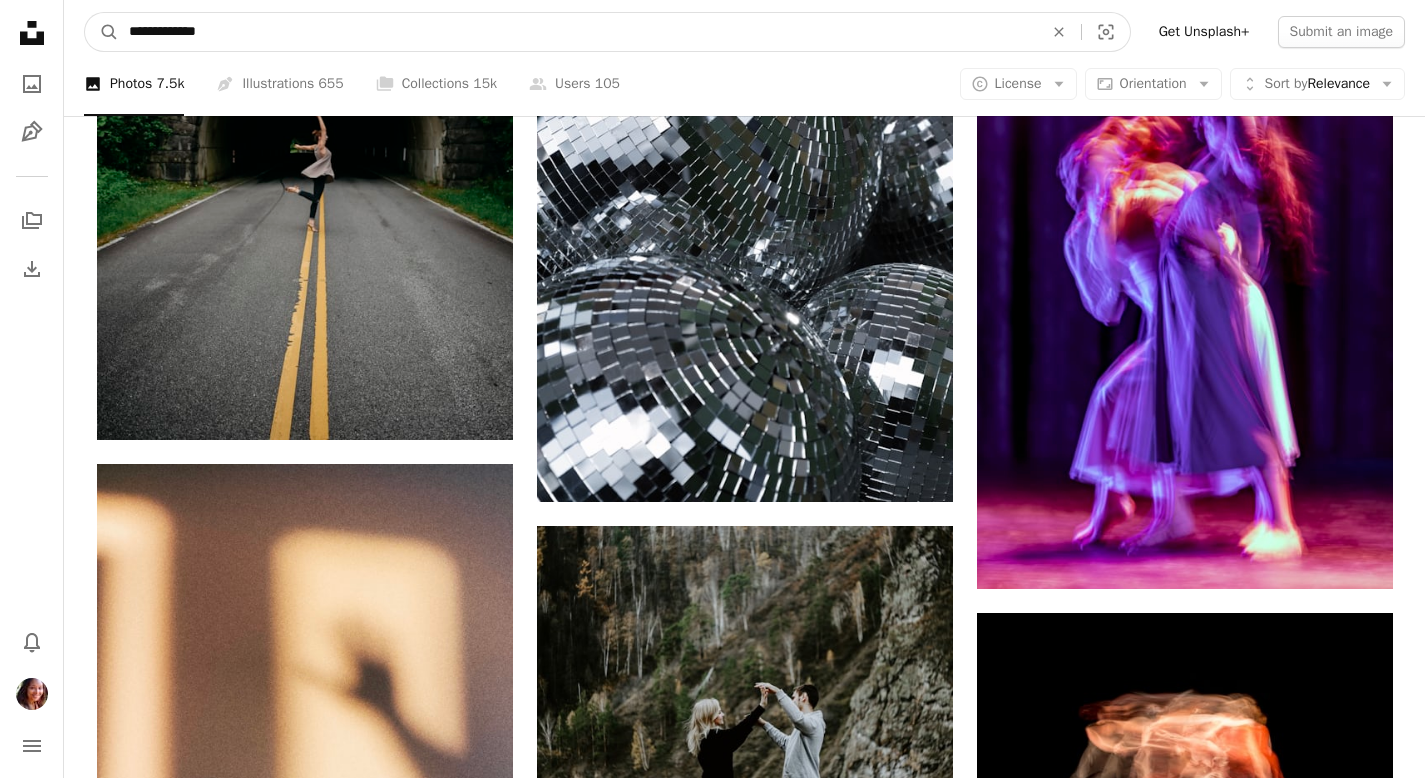 click on "A magnifying glass" at bounding box center (102, 32) 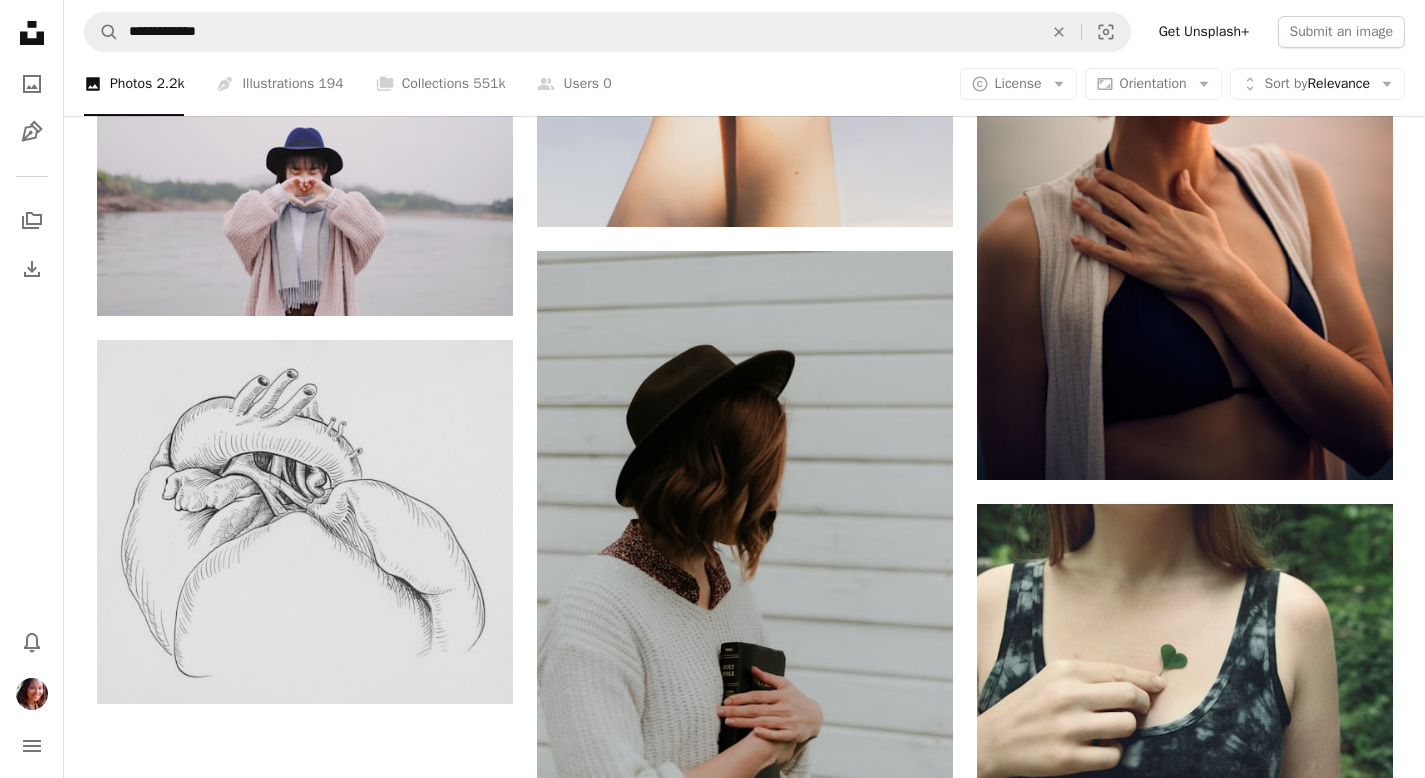 scroll, scrollTop: 2978, scrollLeft: 0, axis: vertical 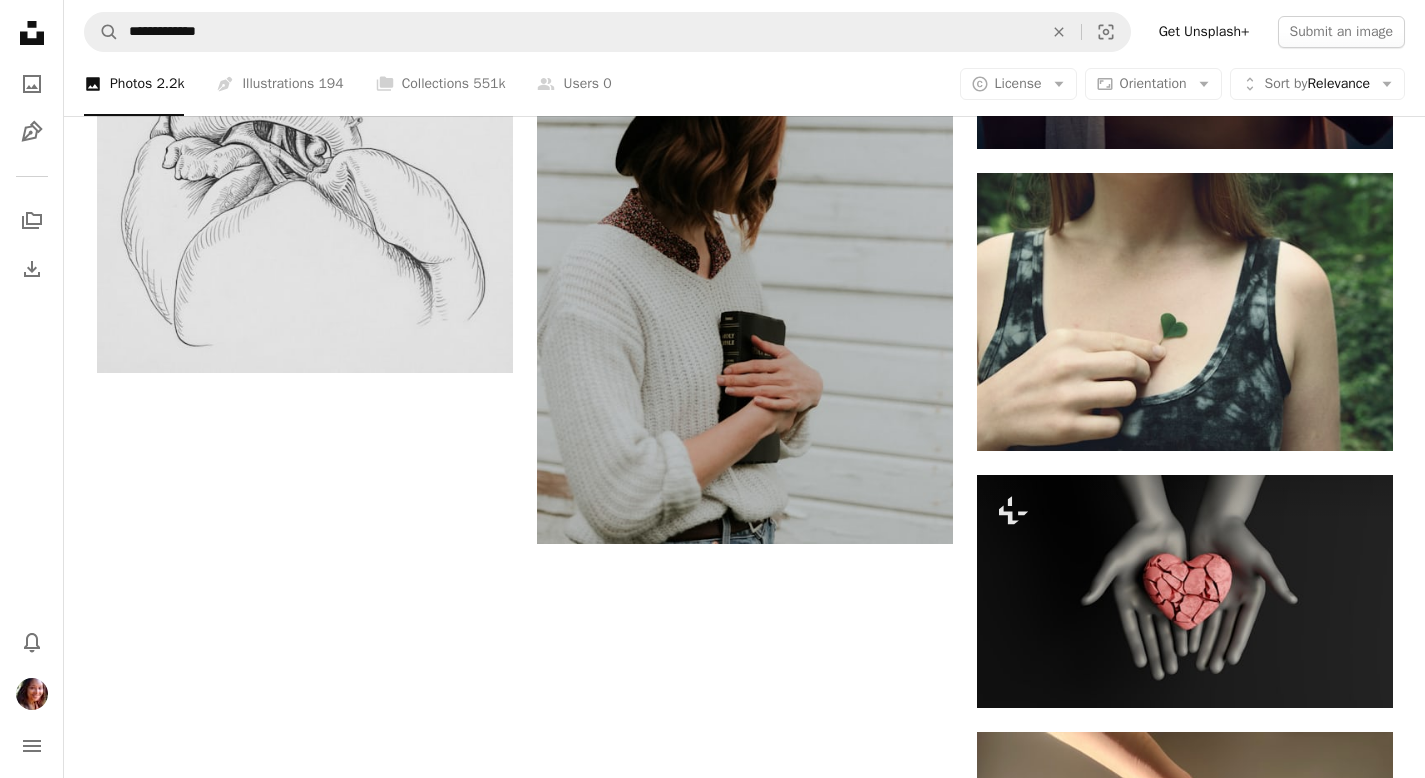 click on "Load more" at bounding box center [745, 1124] 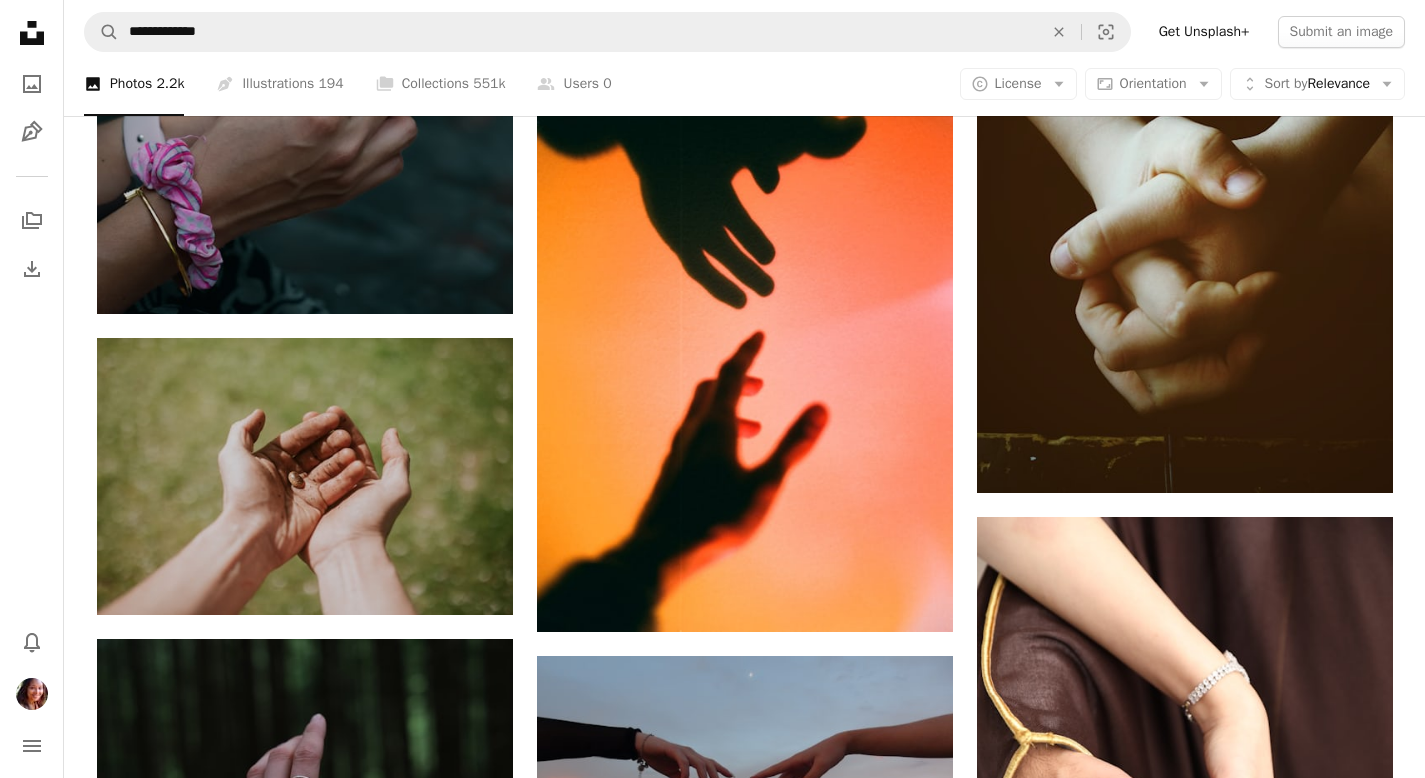 scroll, scrollTop: 11577, scrollLeft: 0, axis: vertical 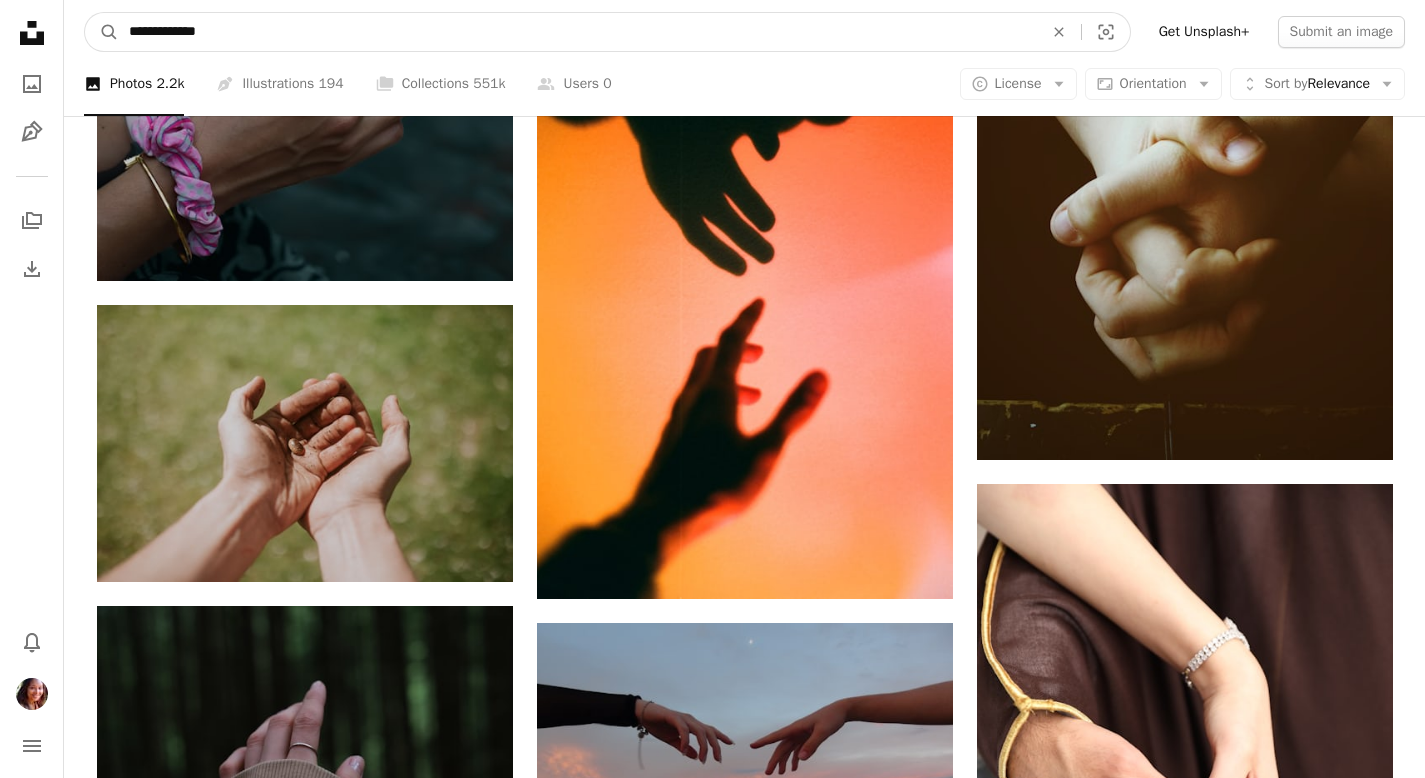 click on "**********" at bounding box center [578, 32] 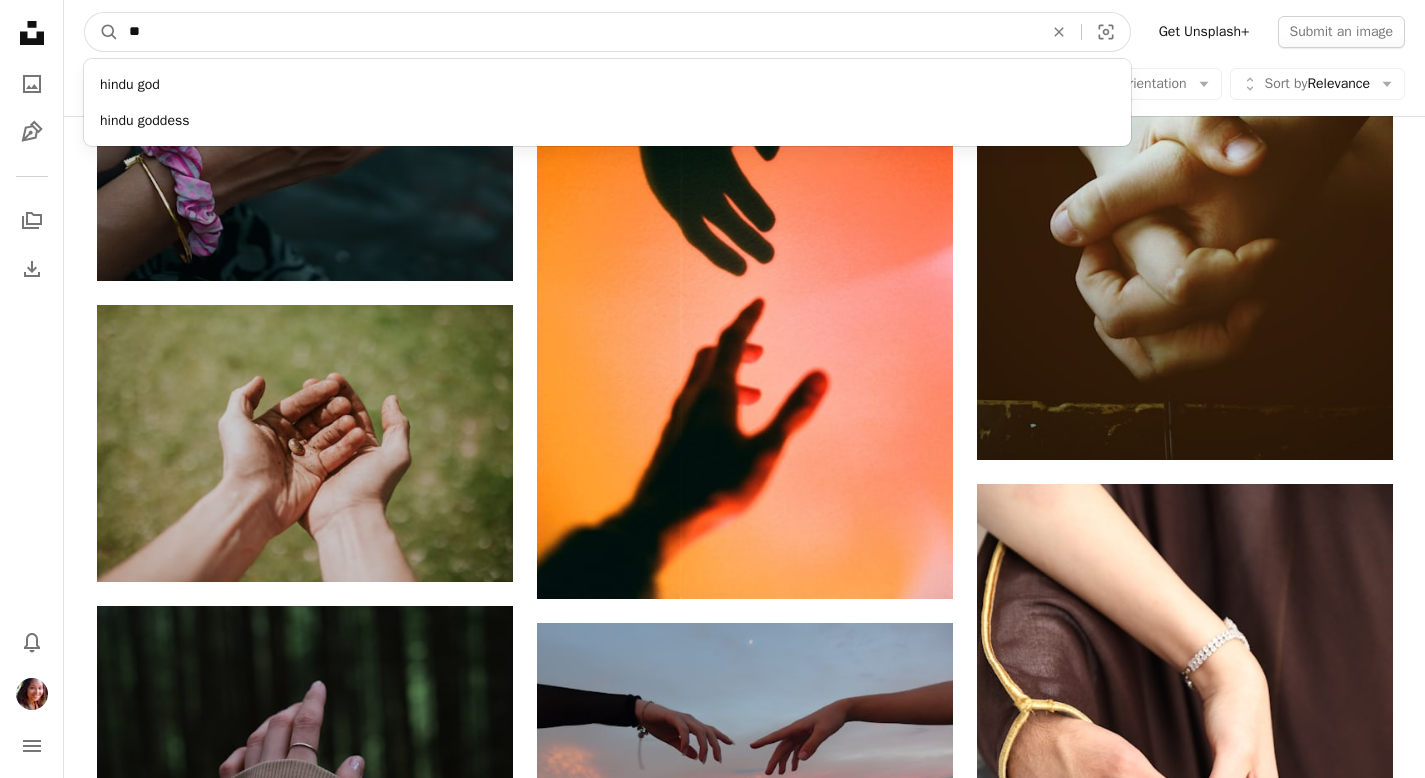 type on "*" 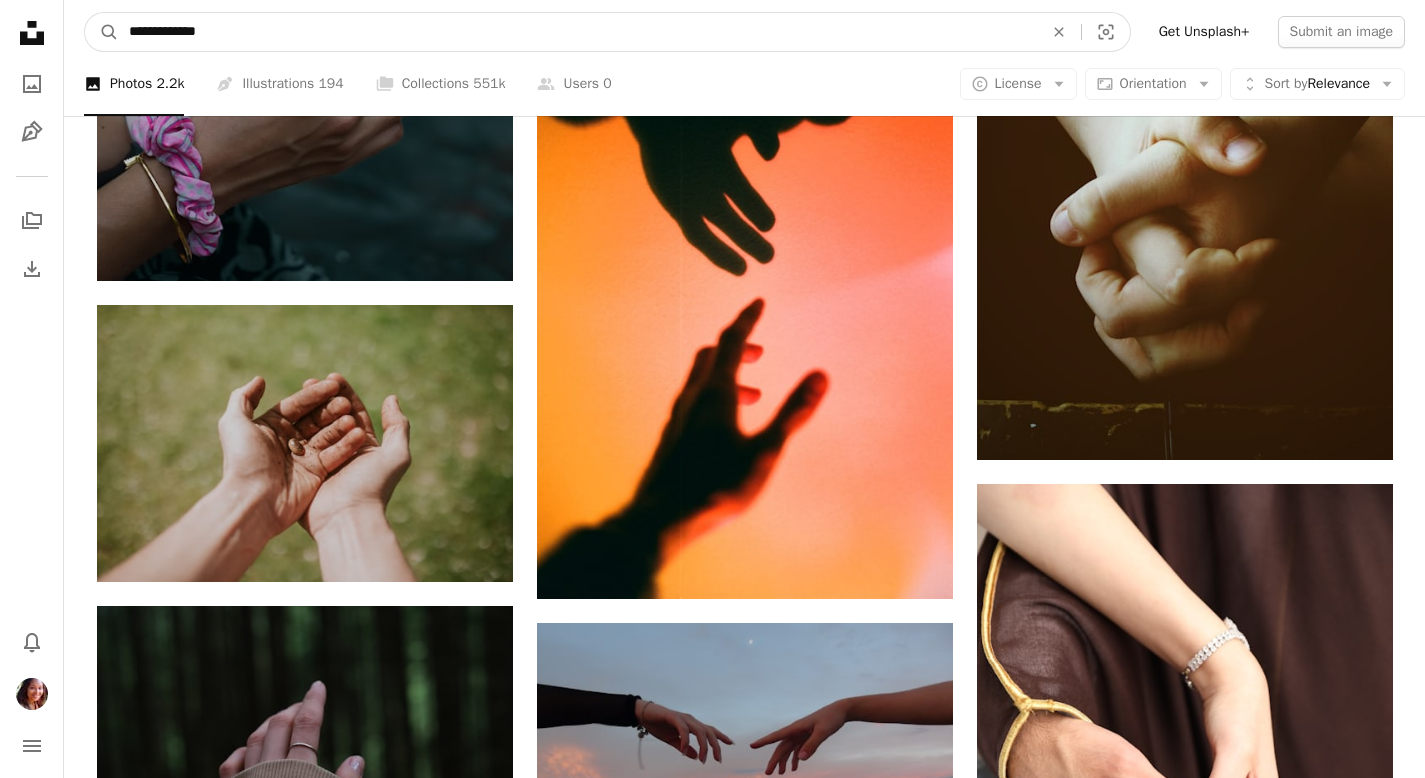 type on "**********" 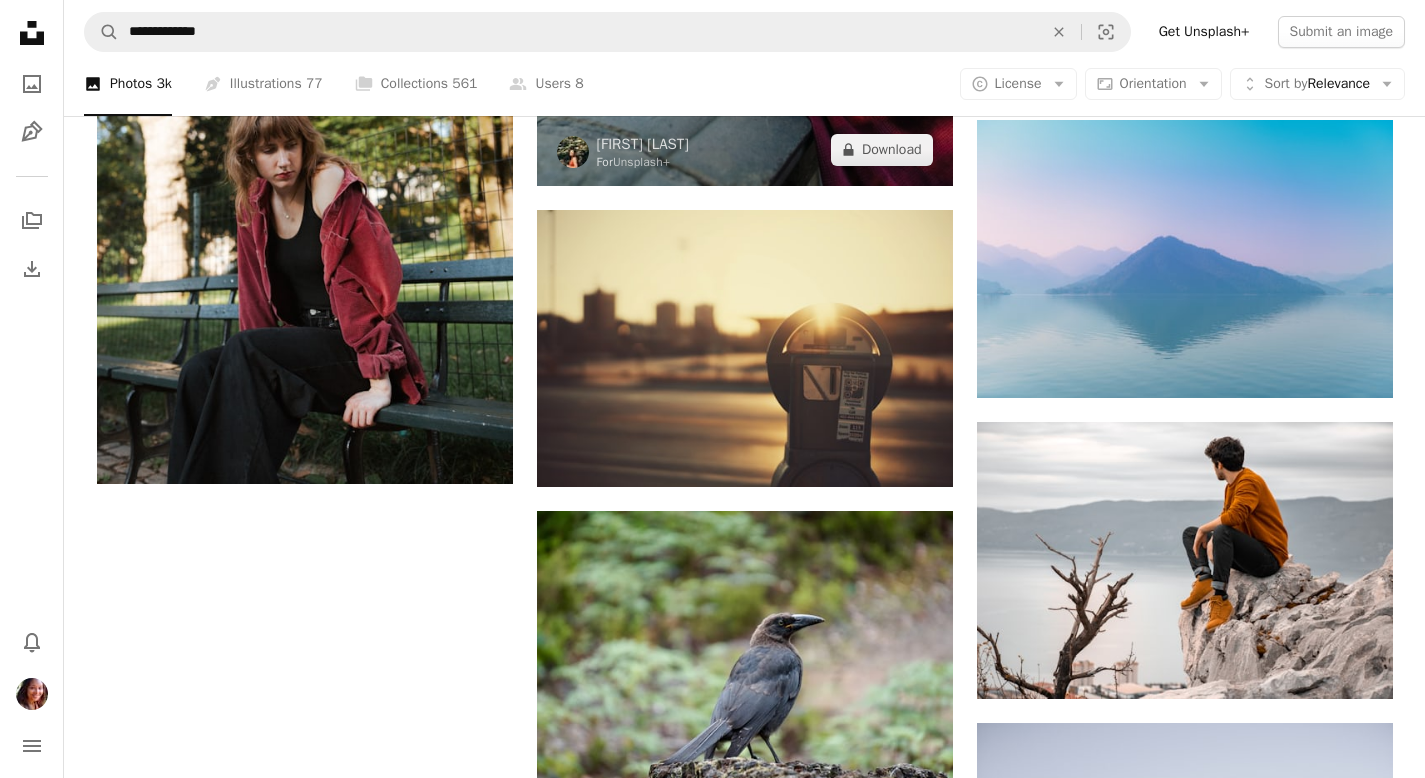 scroll, scrollTop: 2458, scrollLeft: 0, axis: vertical 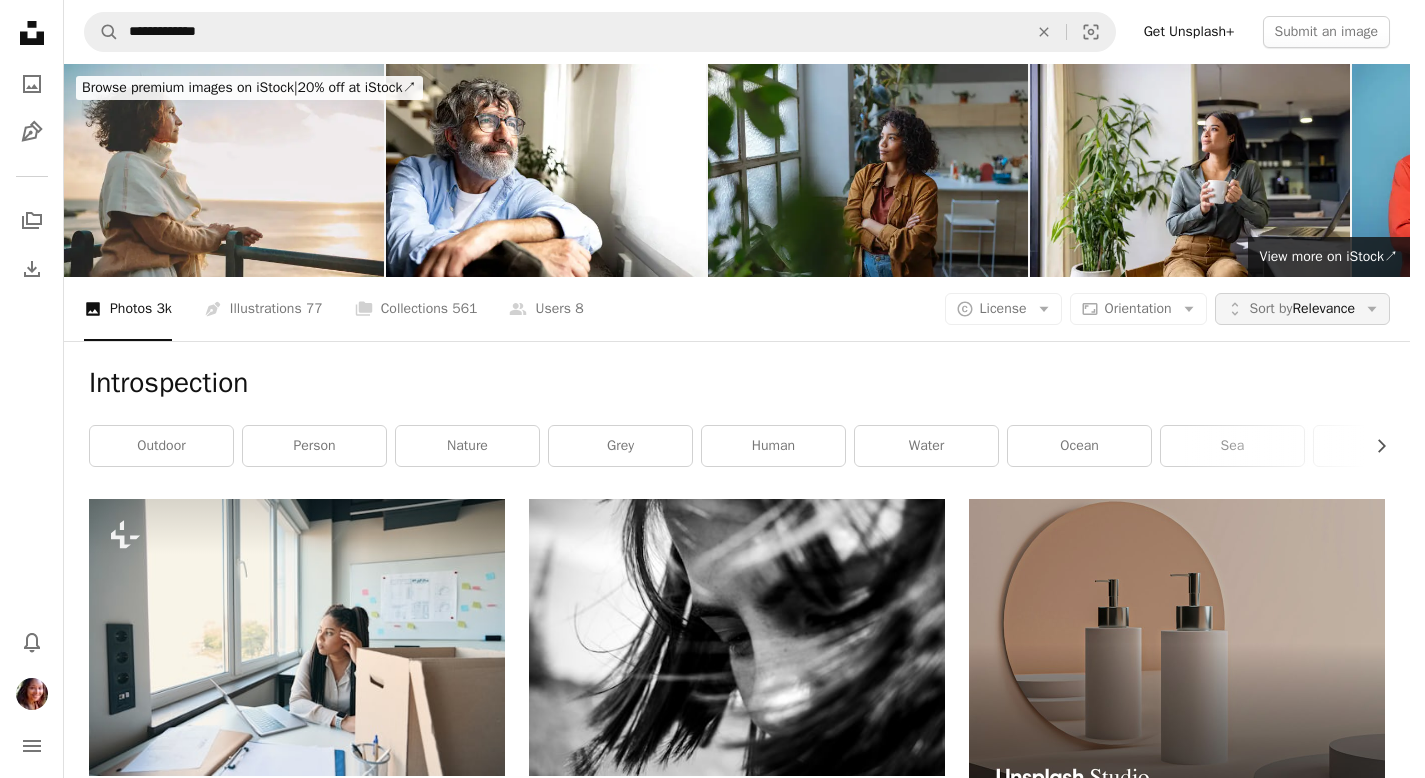 click on "Sort by  Relevance" at bounding box center (1302, 309) 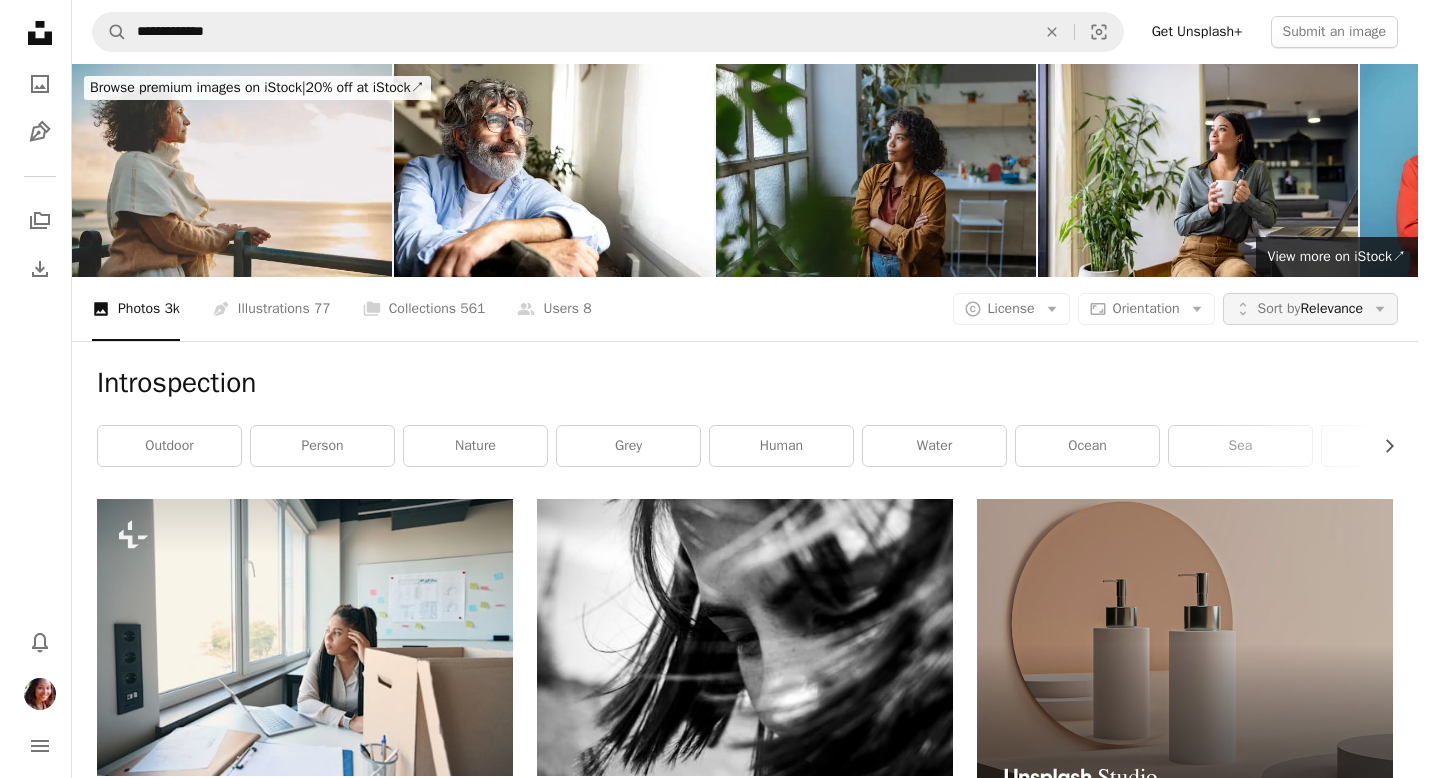 scroll, scrollTop: 0, scrollLeft: 0, axis: both 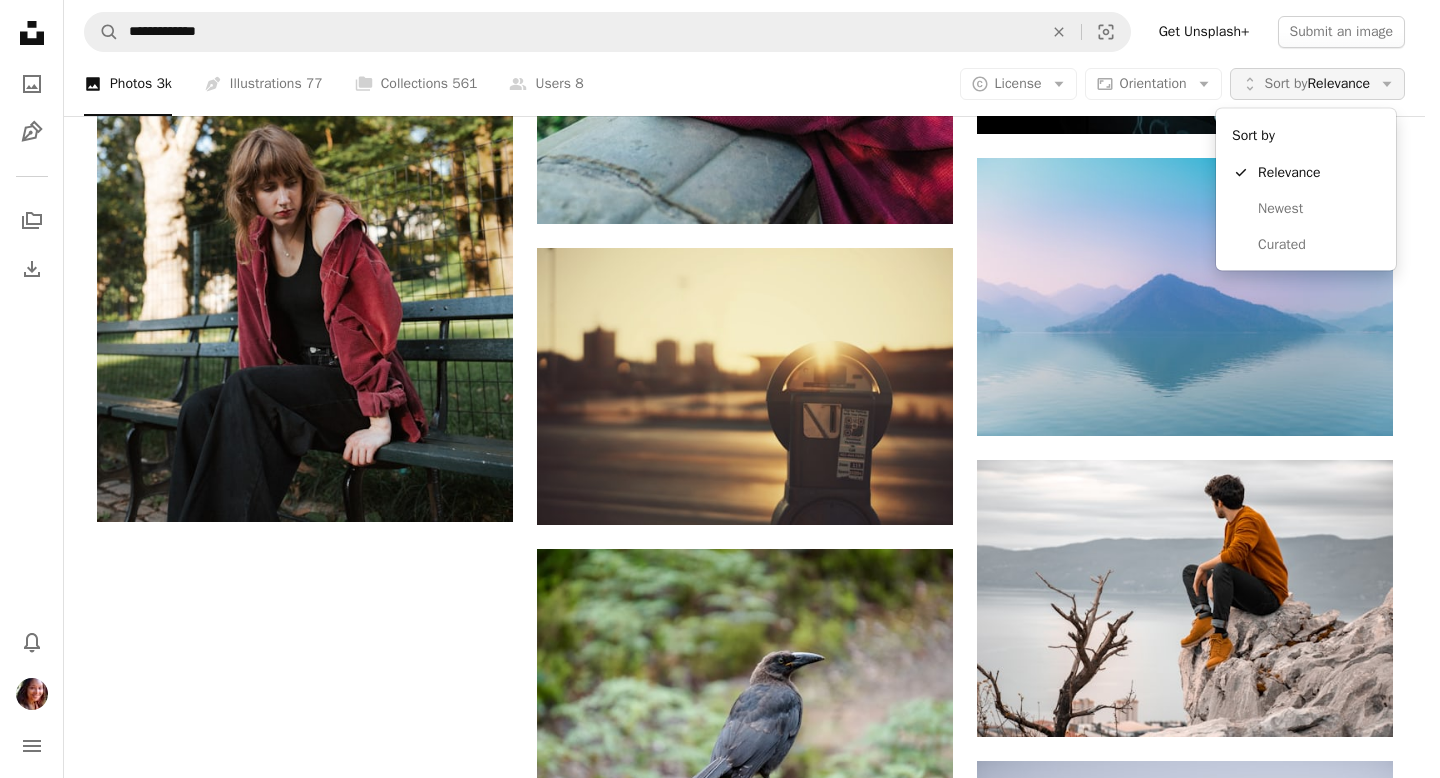 click on "Sort by  Relevance" at bounding box center (1317, 84) 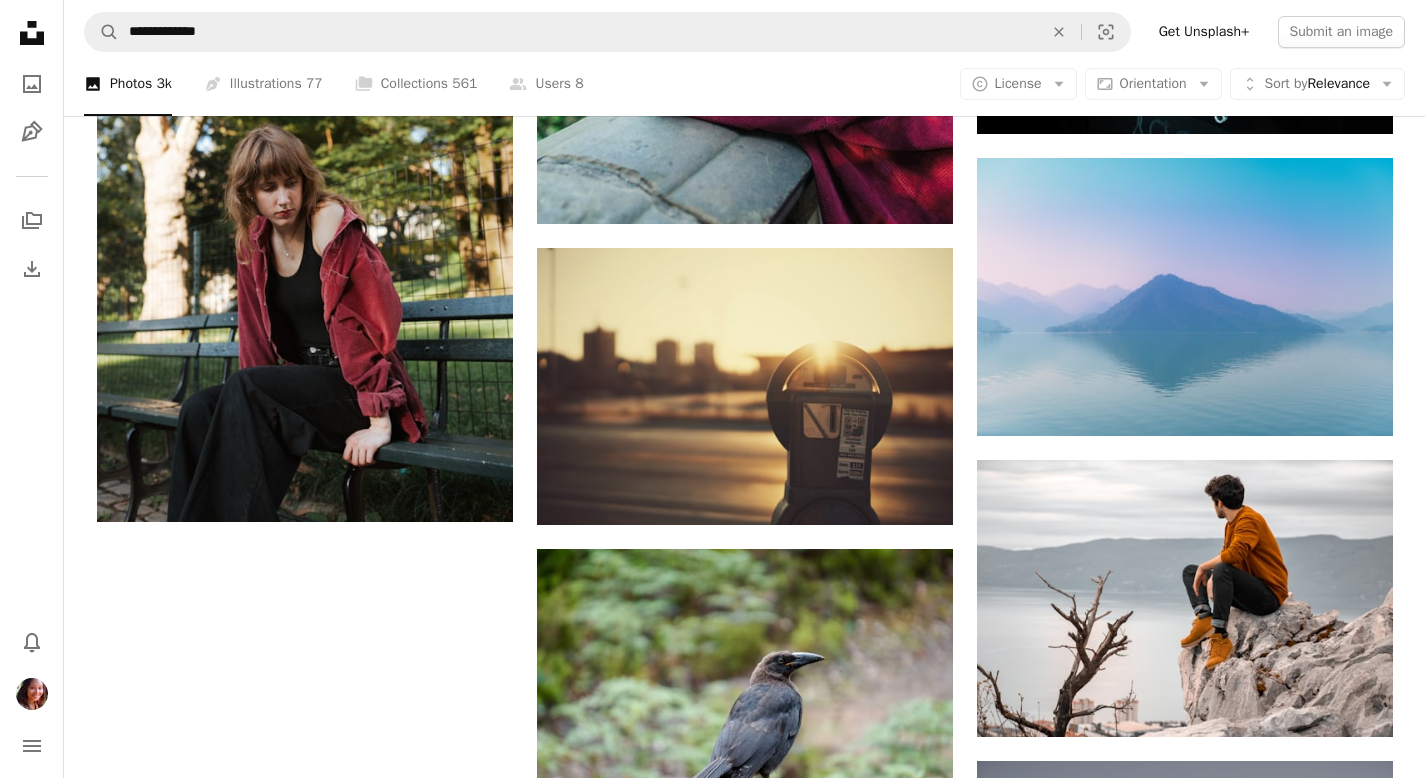 scroll, scrollTop: 2323, scrollLeft: 0, axis: vertical 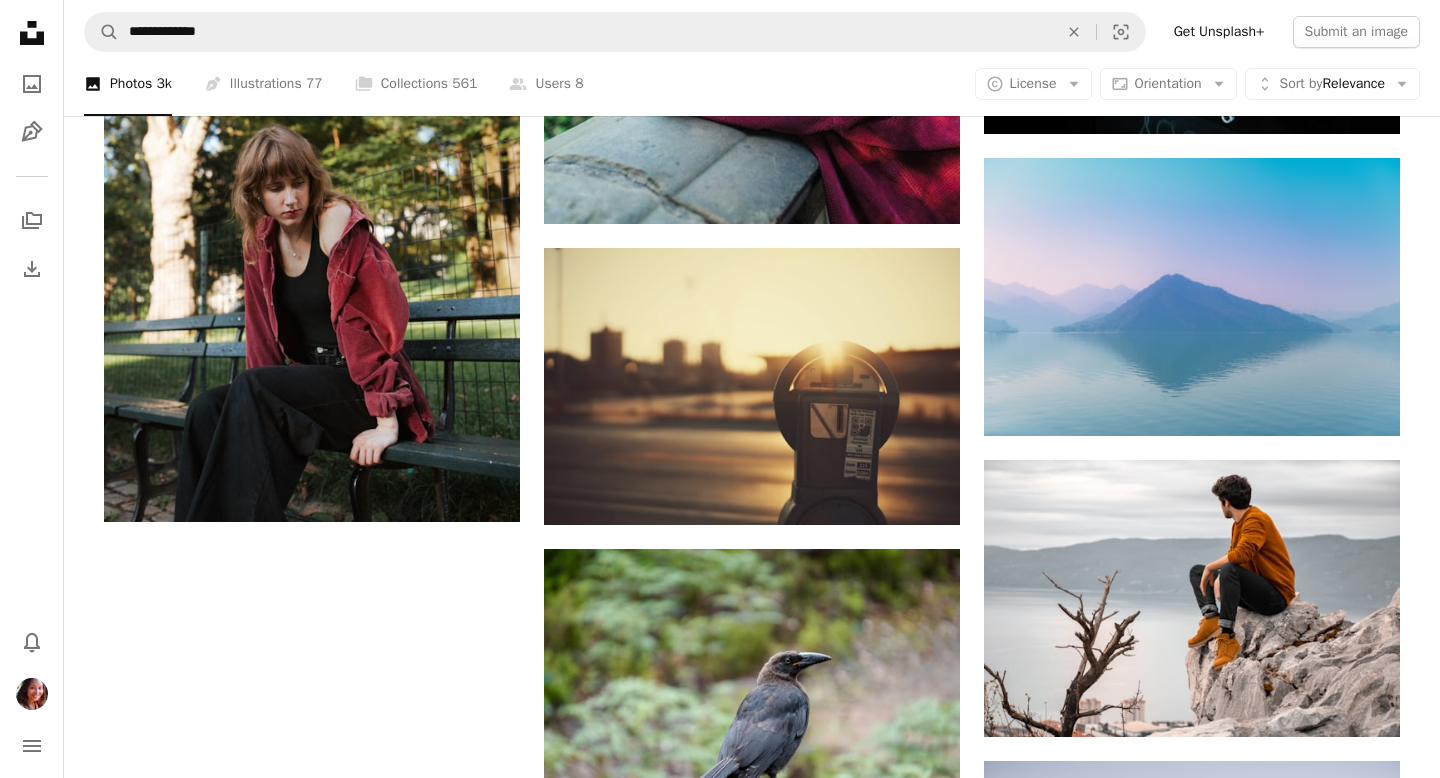 click on "A lock Survive to Thrive" at bounding box center (875, 2635) 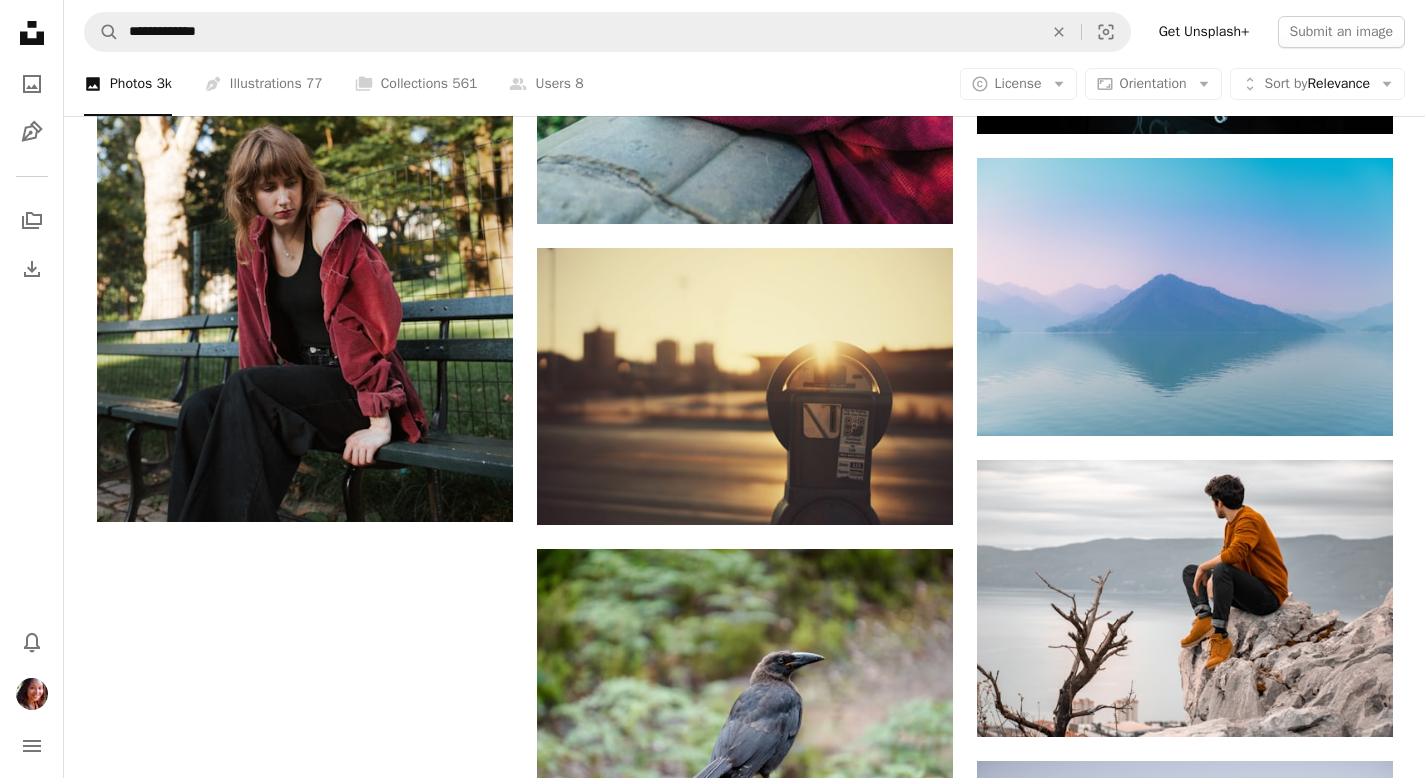 scroll, scrollTop: 2740, scrollLeft: 0, axis: vertical 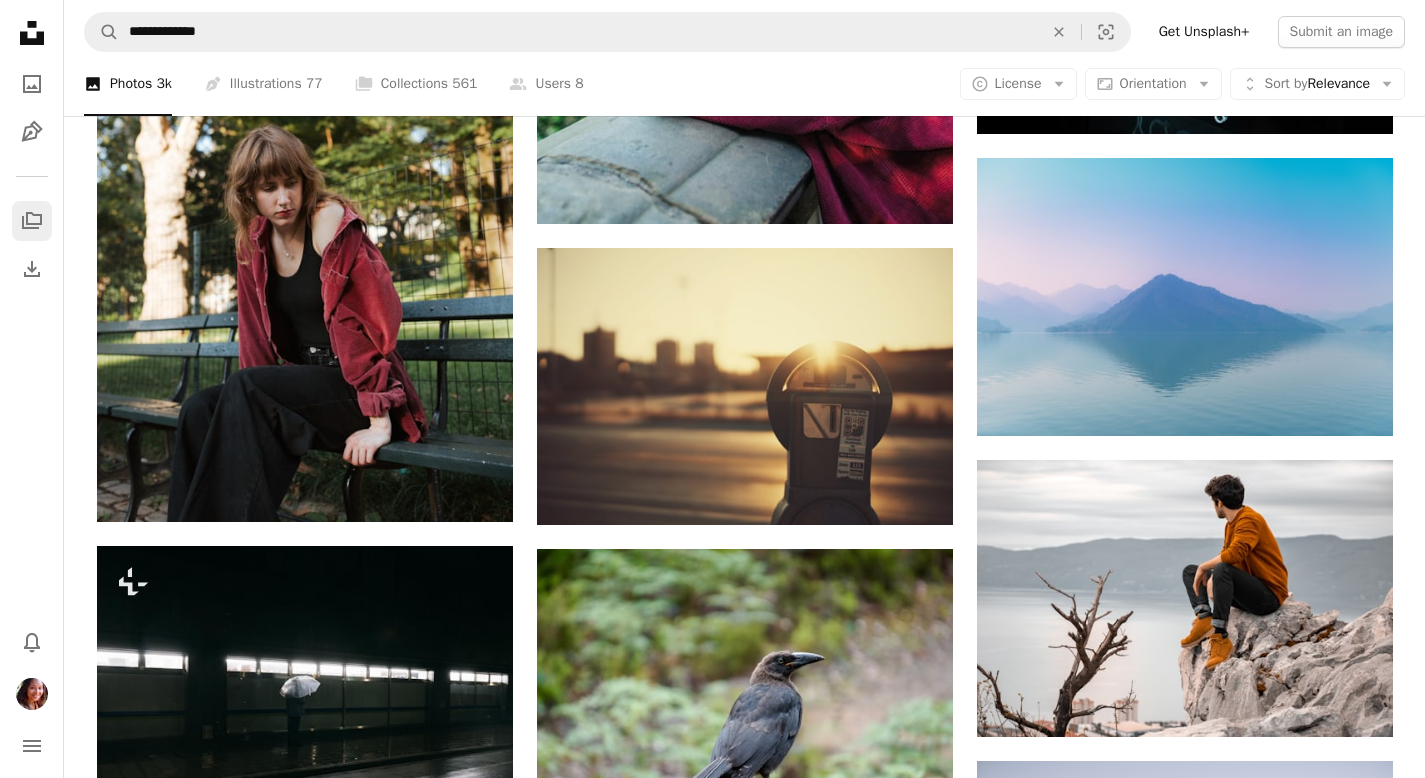 click on "A stack of folders" at bounding box center (32, 221) 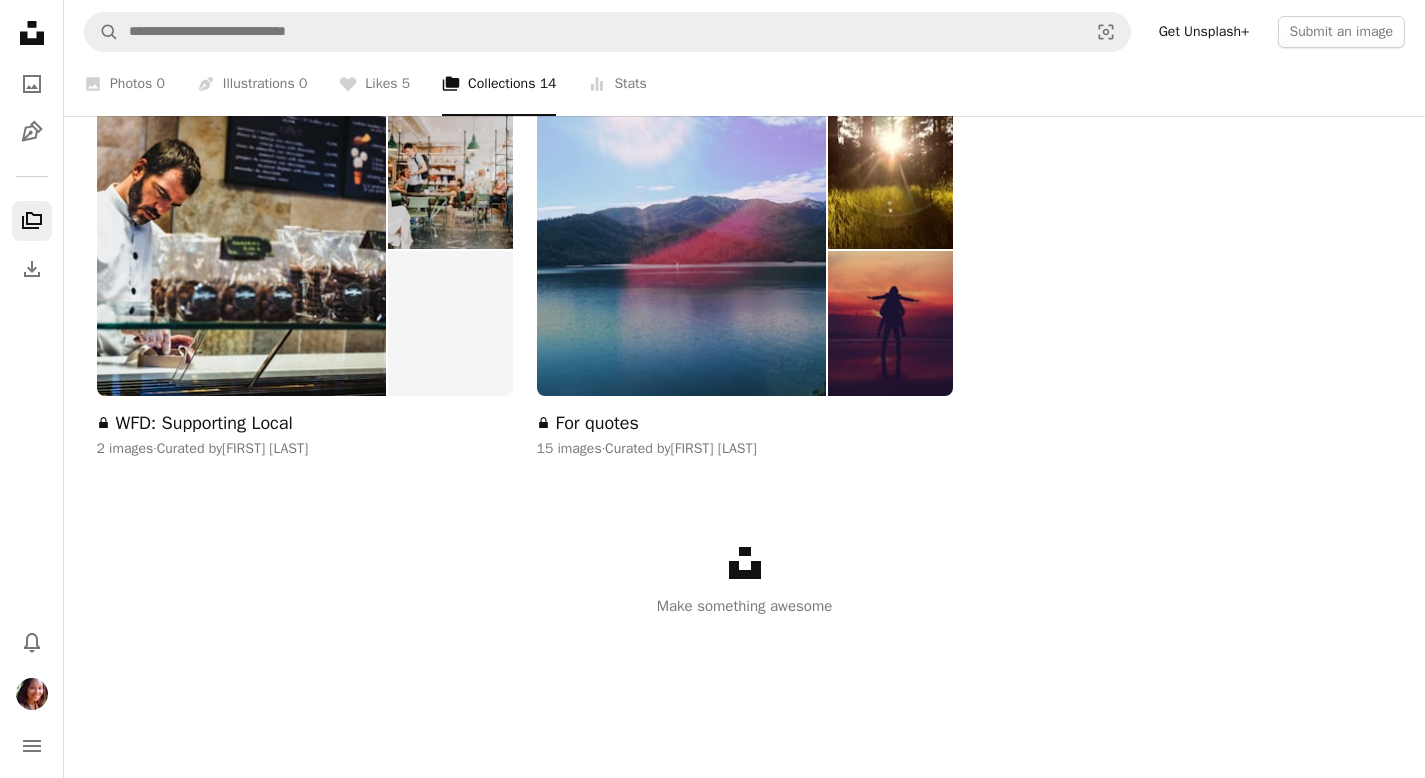 scroll, scrollTop: 155, scrollLeft: 0, axis: vertical 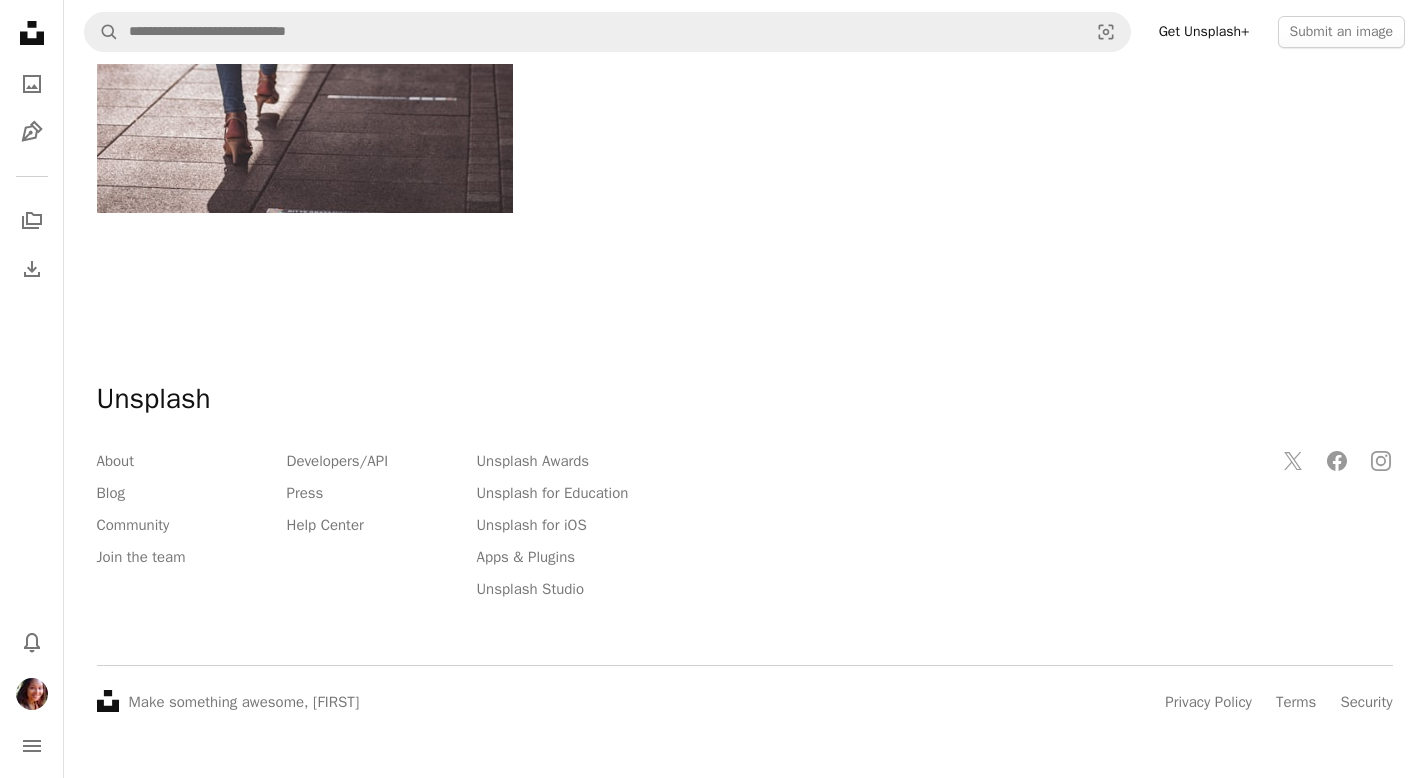click on "15 images" at bounding box center [132, -752] 